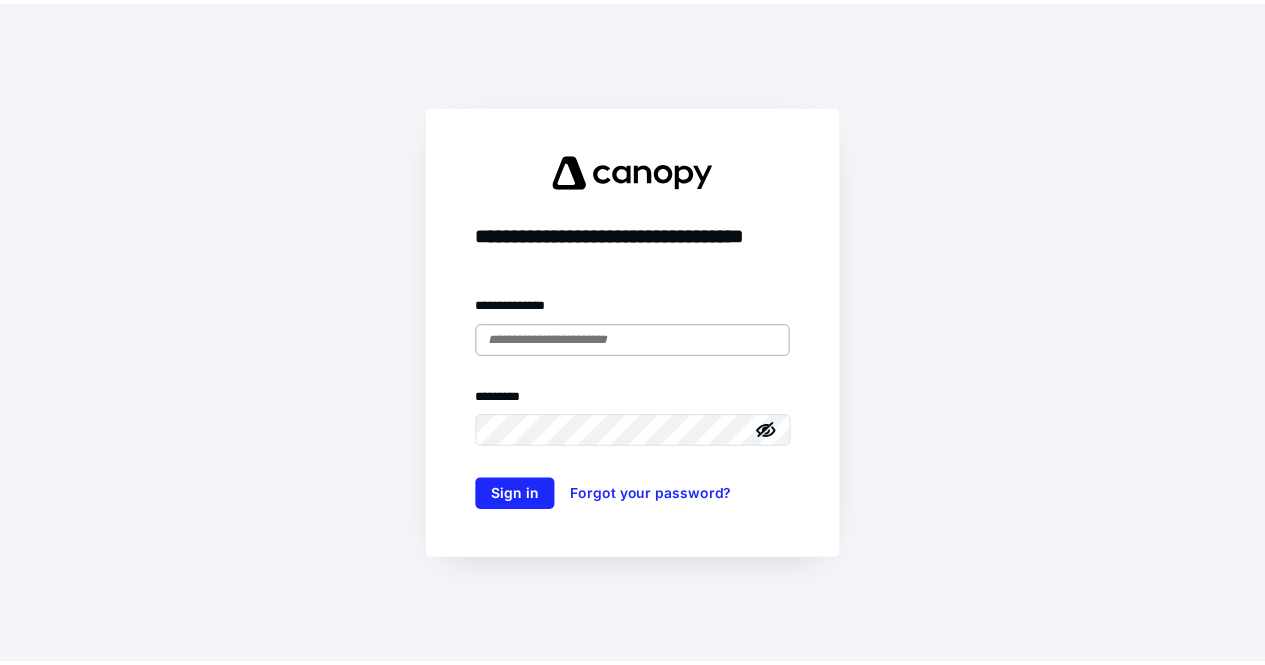 scroll, scrollTop: 0, scrollLeft: 0, axis: both 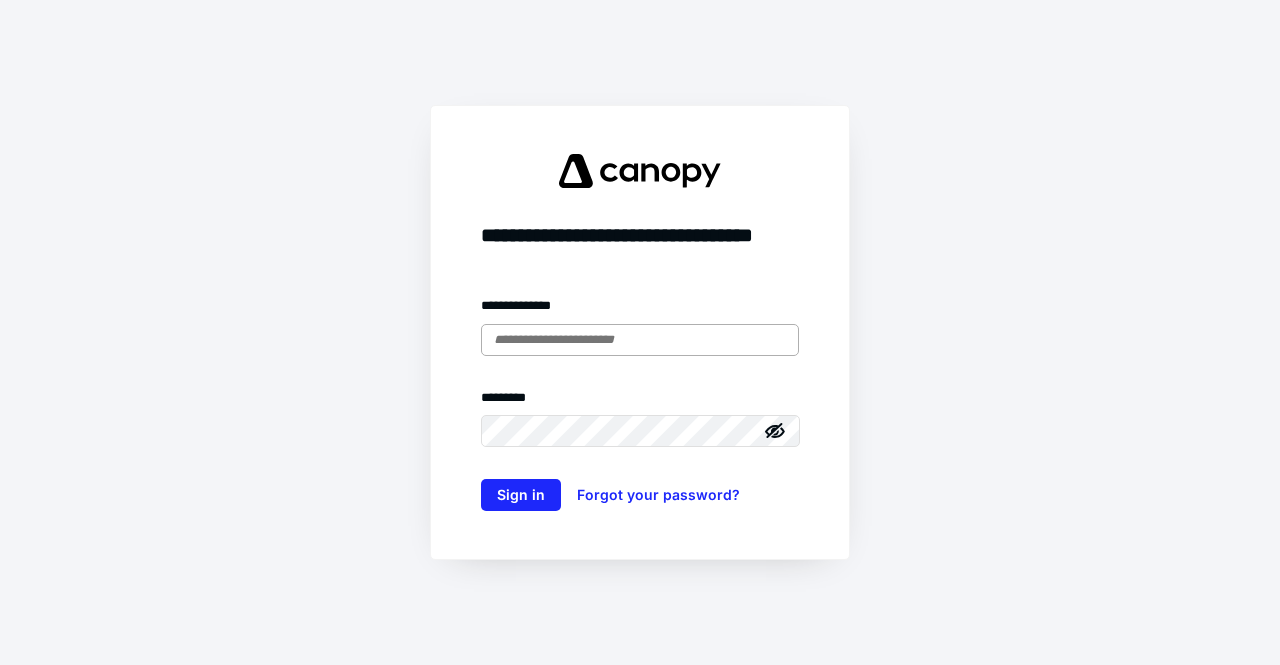 click at bounding box center [640, 340] 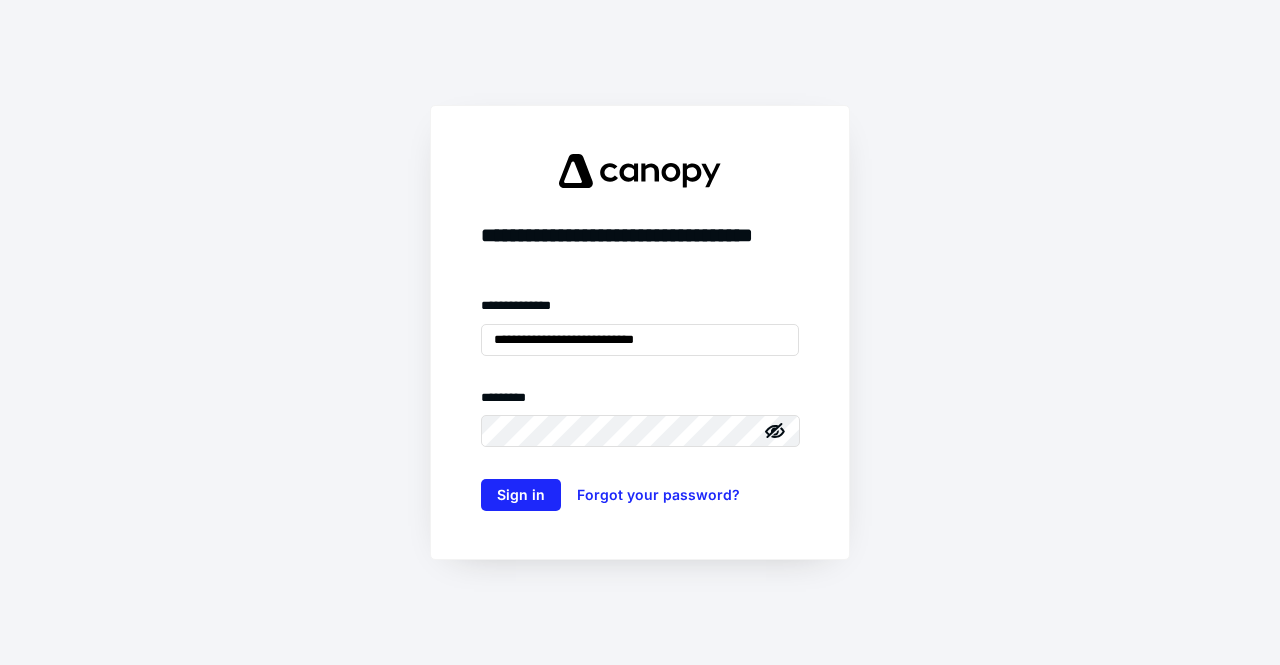 type on "**********" 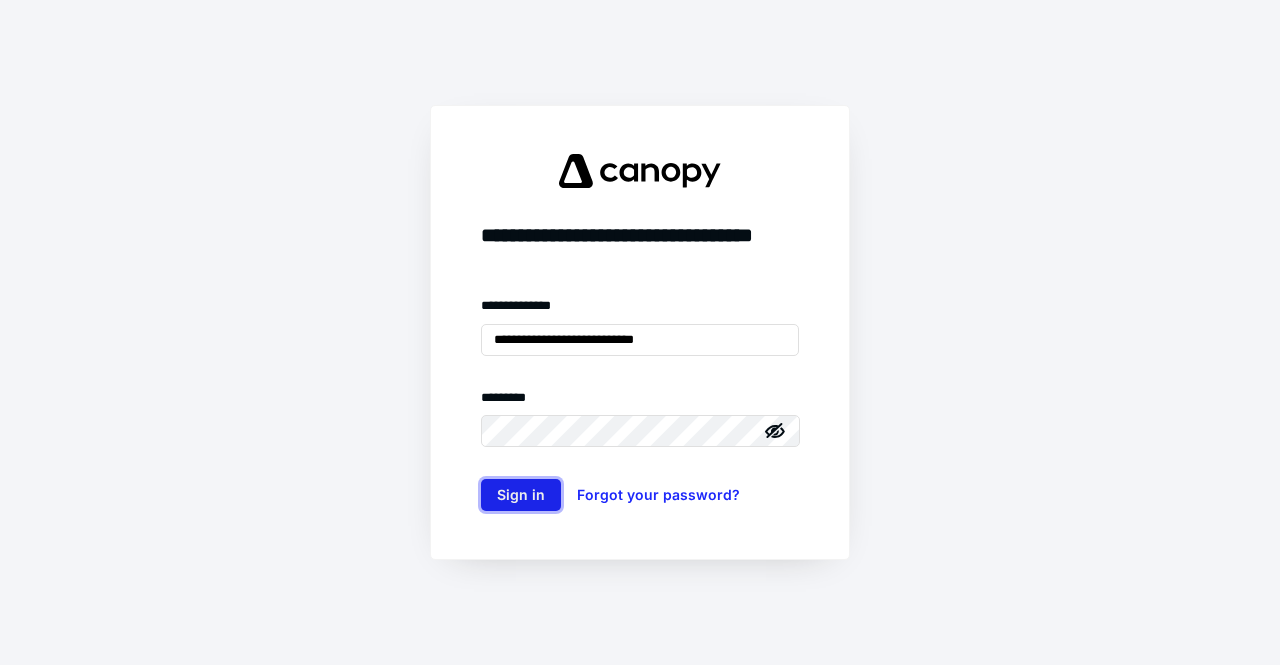 click on "Sign in" at bounding box center (521, 495) 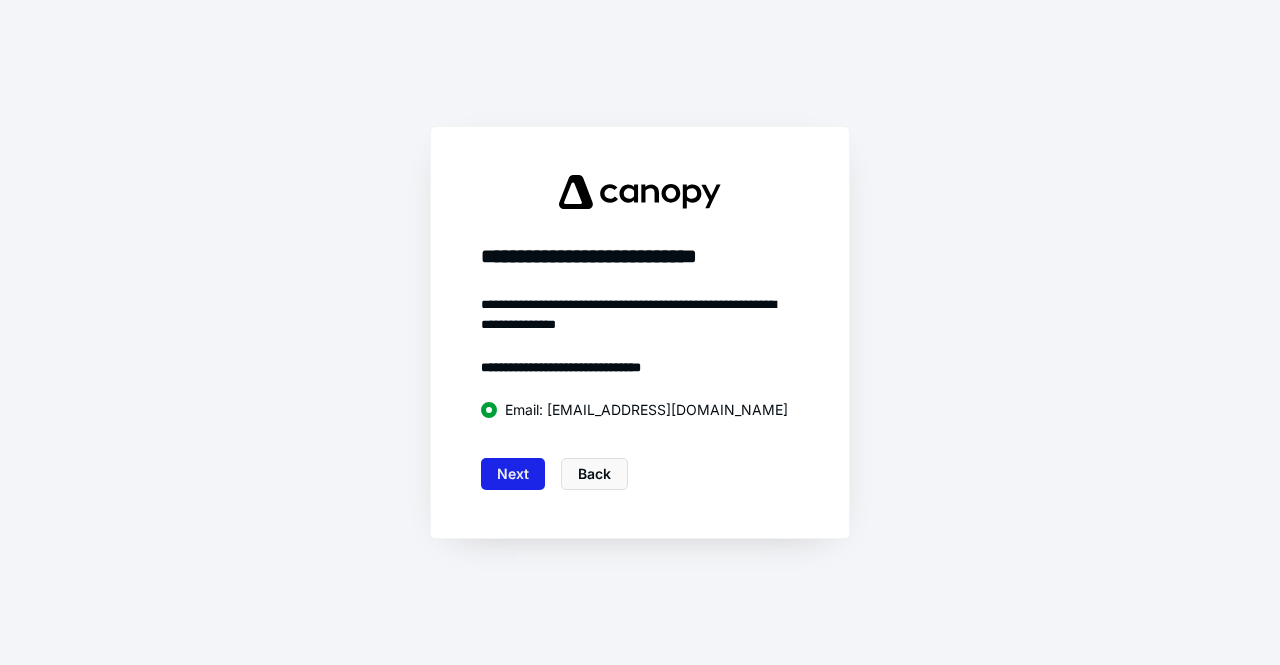 click on "Next" at bounding box center (513, 474) 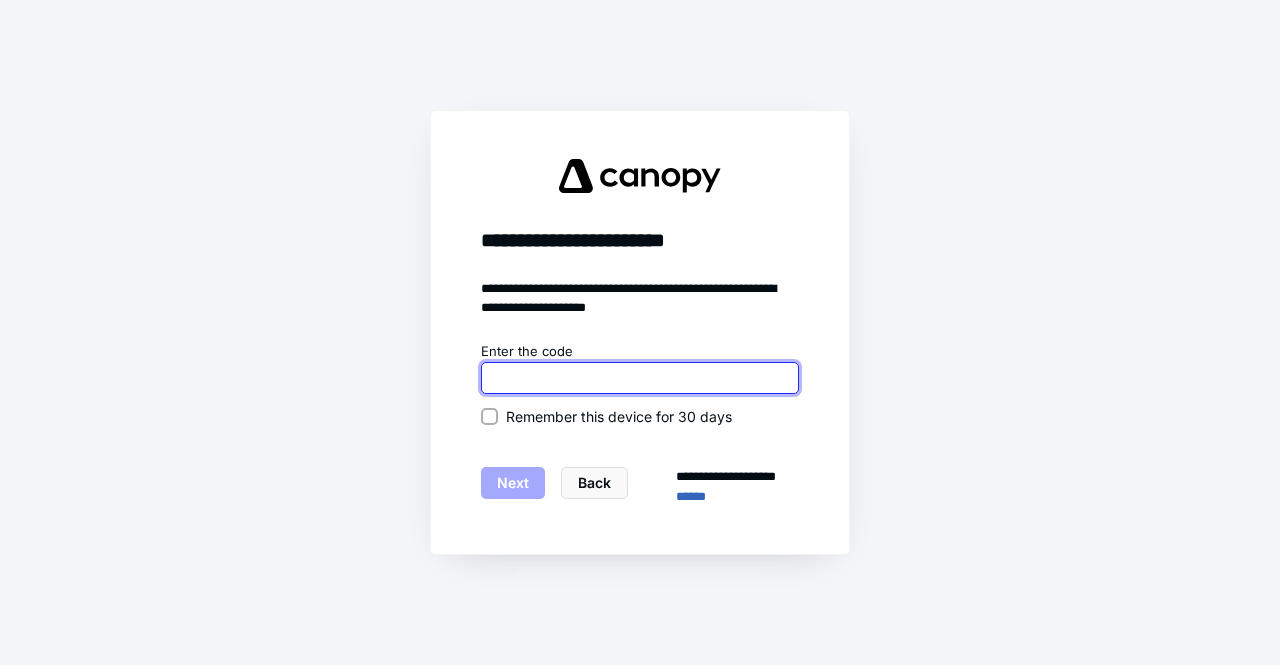 click at bounding box center (640, 378) 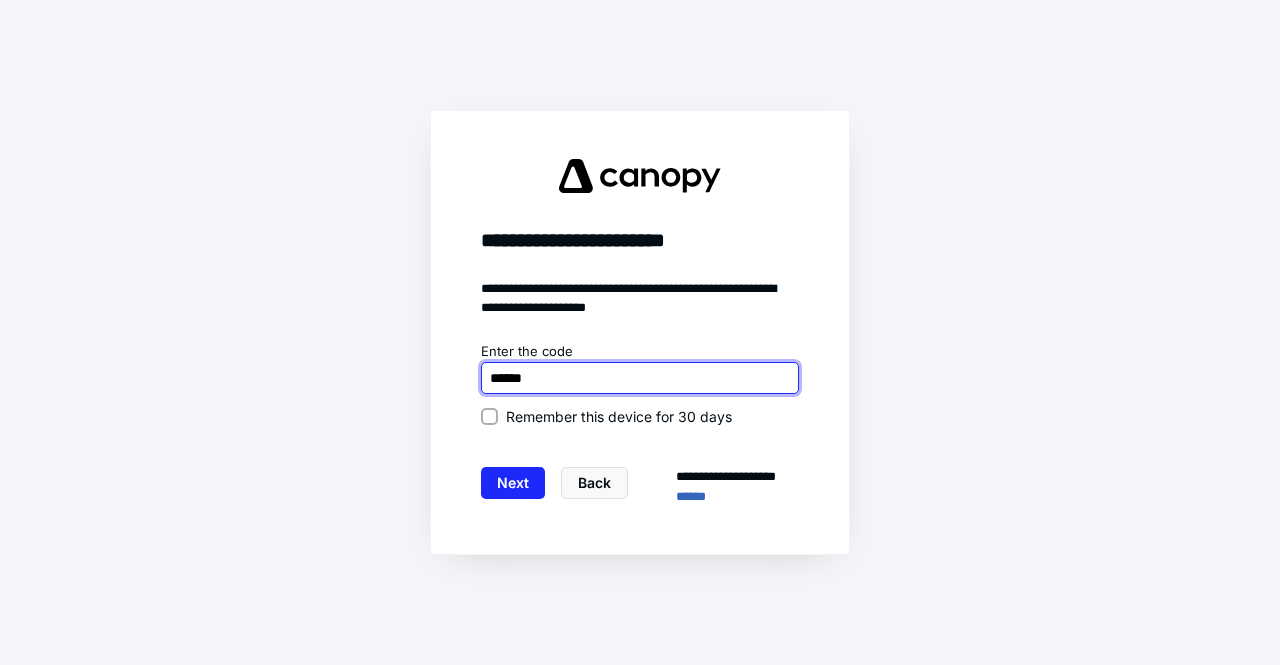 type on "******" 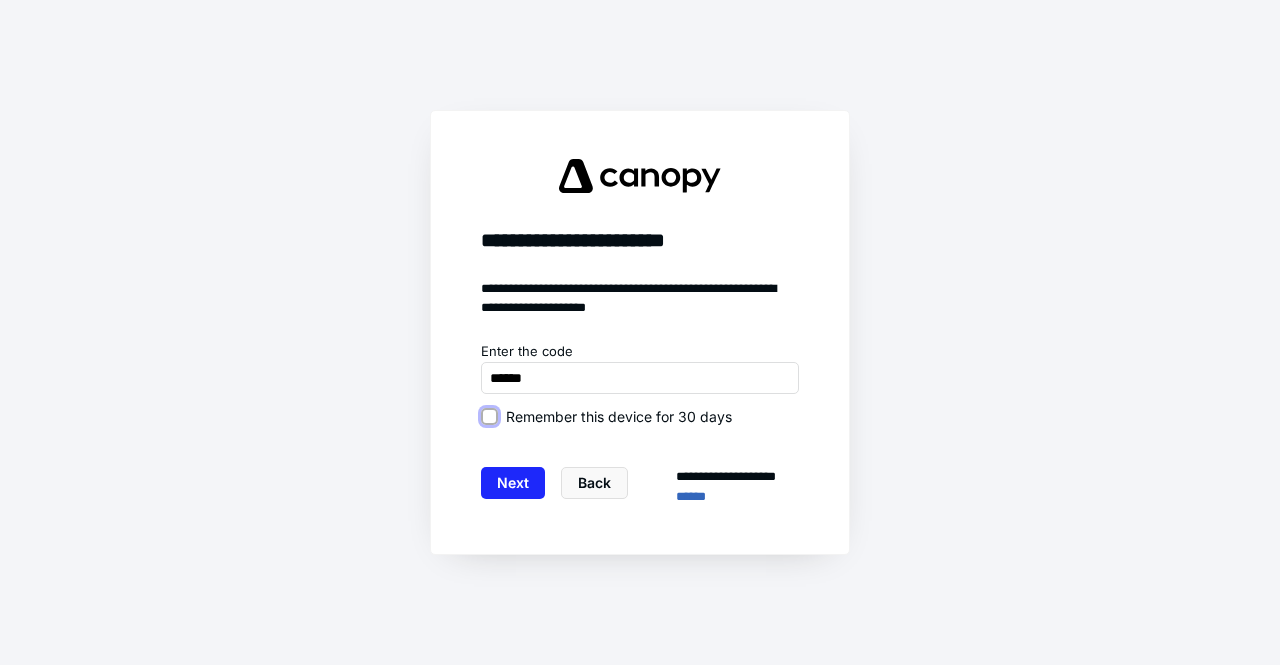 click on "Remember this device for 30 days" at bounding box center [489, 416] 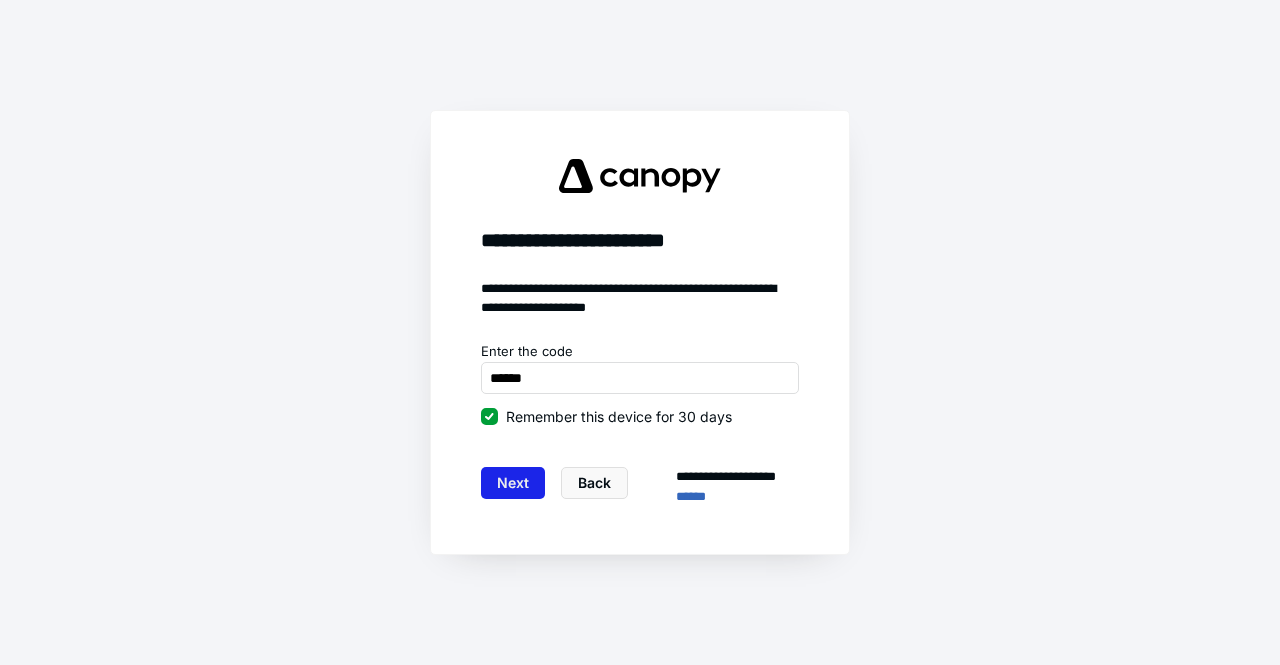 click on "Next" at bounding box center (513, 483) 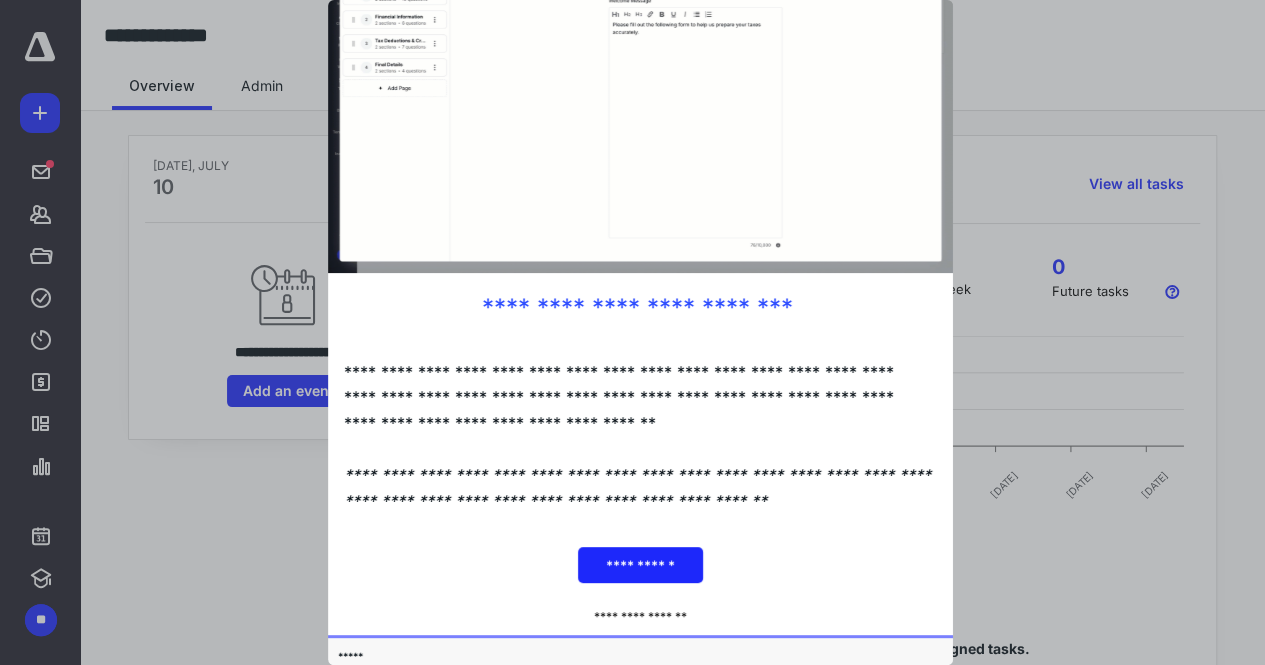 scroll, scrollTop: 97, scrollLeft: 0, axis: vertical 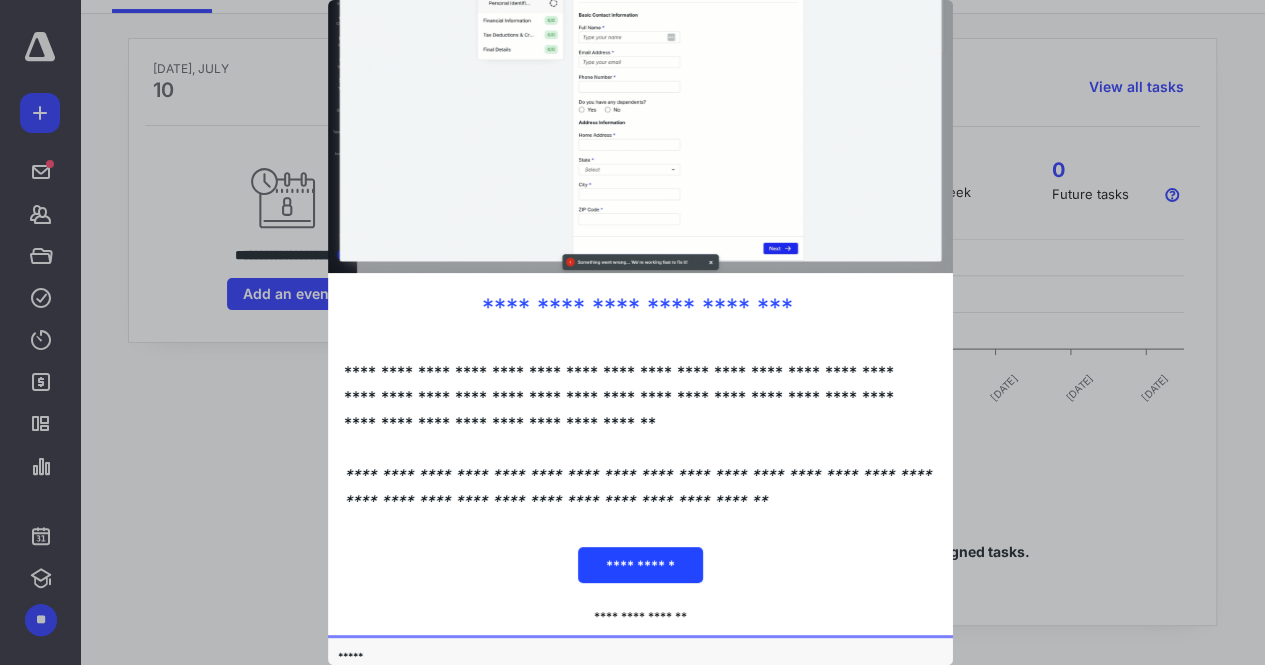 click on "**********" at bounding box center [639, 565] 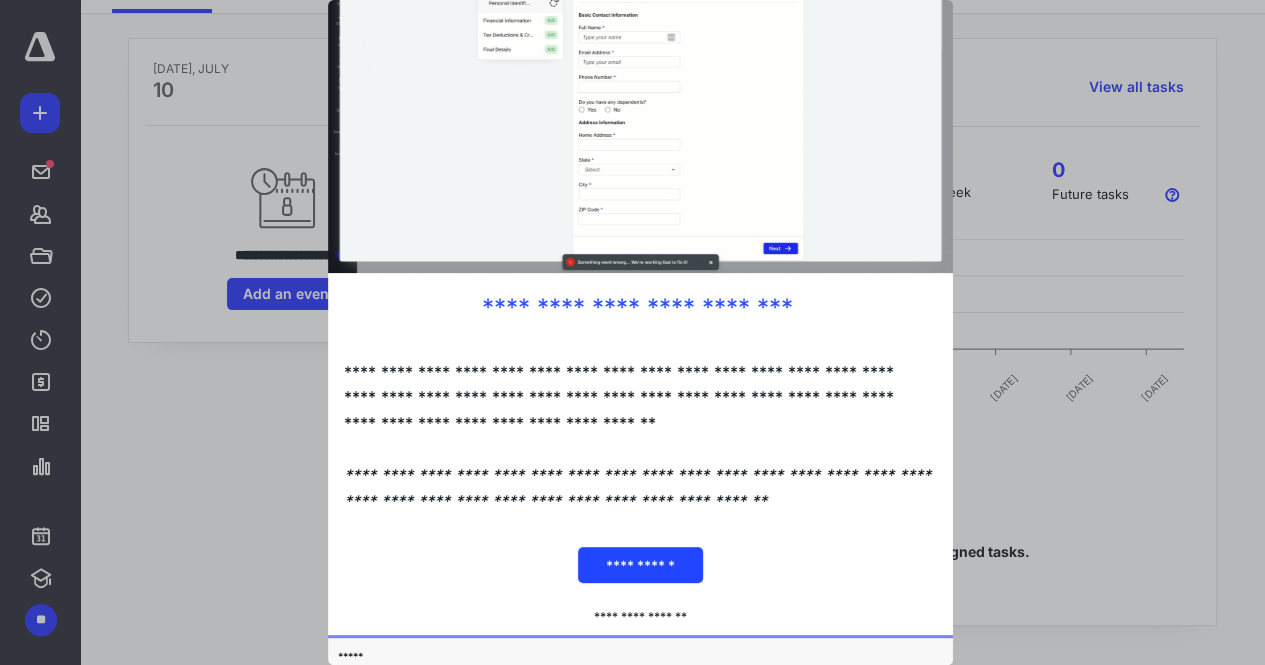 scroll, scrollTop: 0, scrollLeft: 0, axis: both 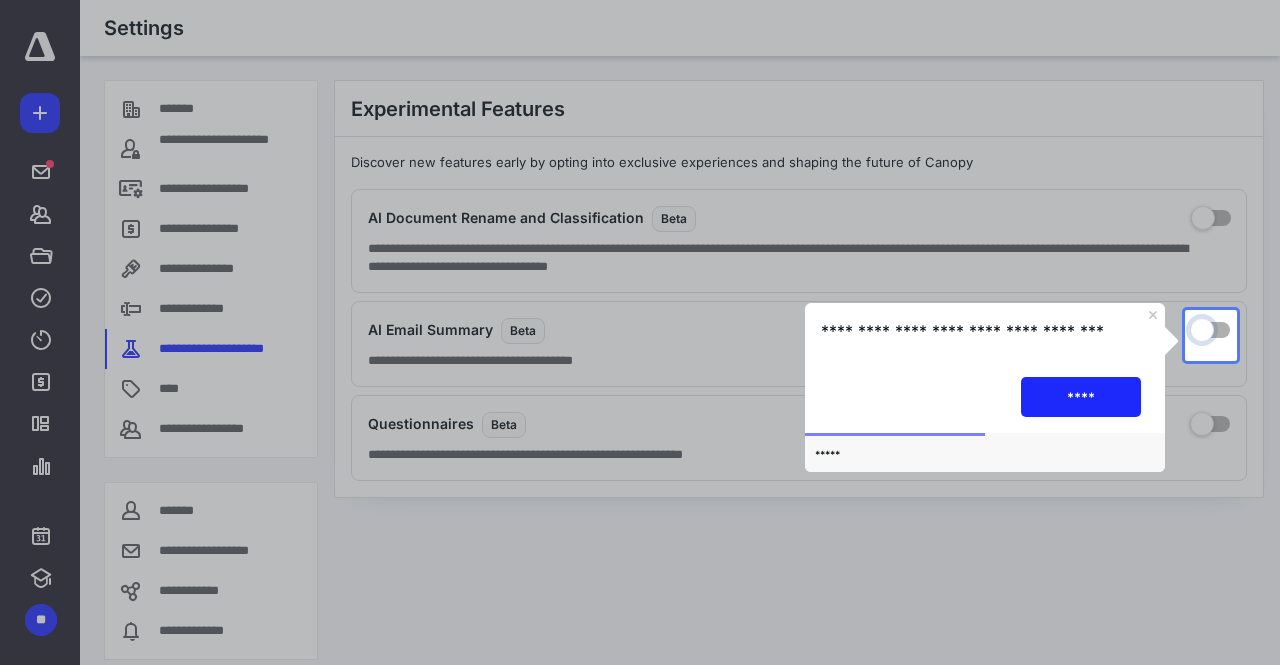 click at bounding box center (1210, 337) 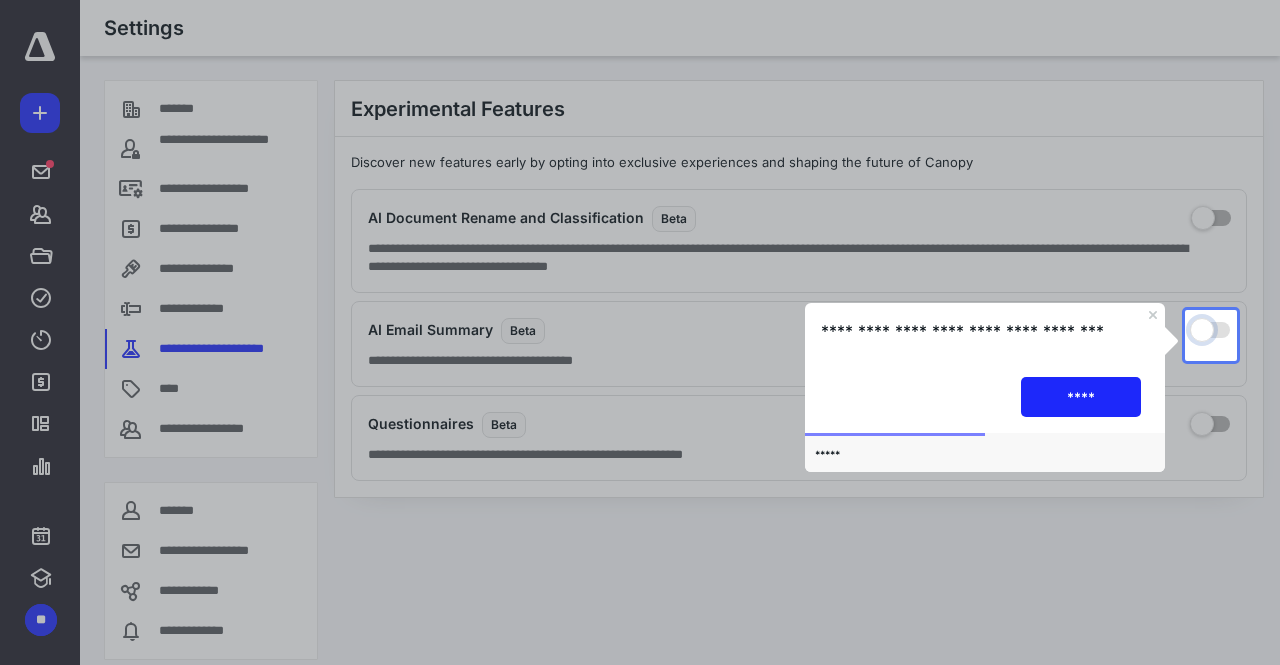 checkbox on "true" 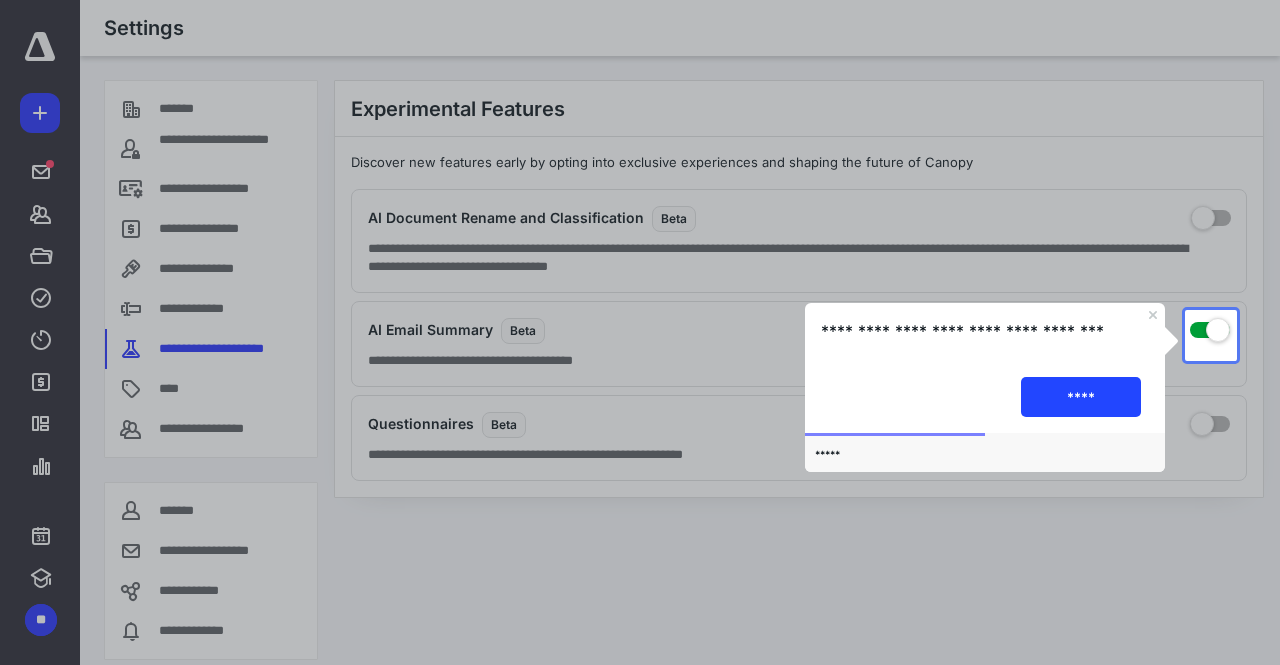 click on "****" at bounding box center (1080, 396) 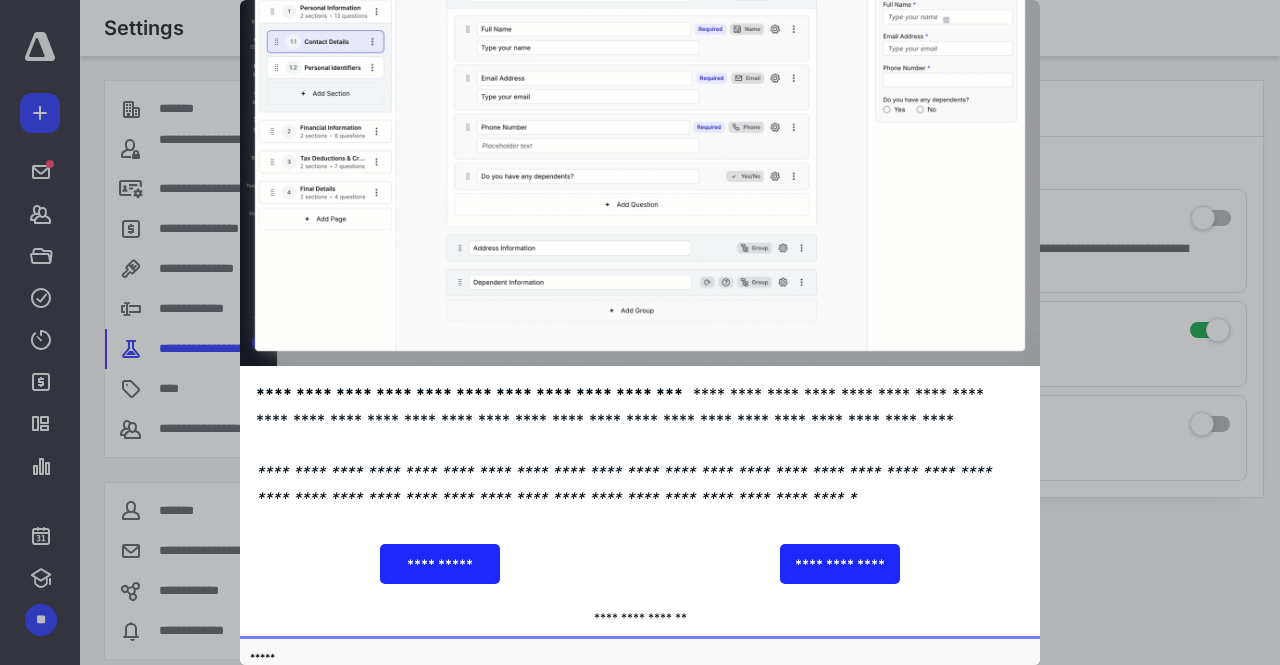 scroll, scrollTop: 0, scrollLeft: 0, axis: both 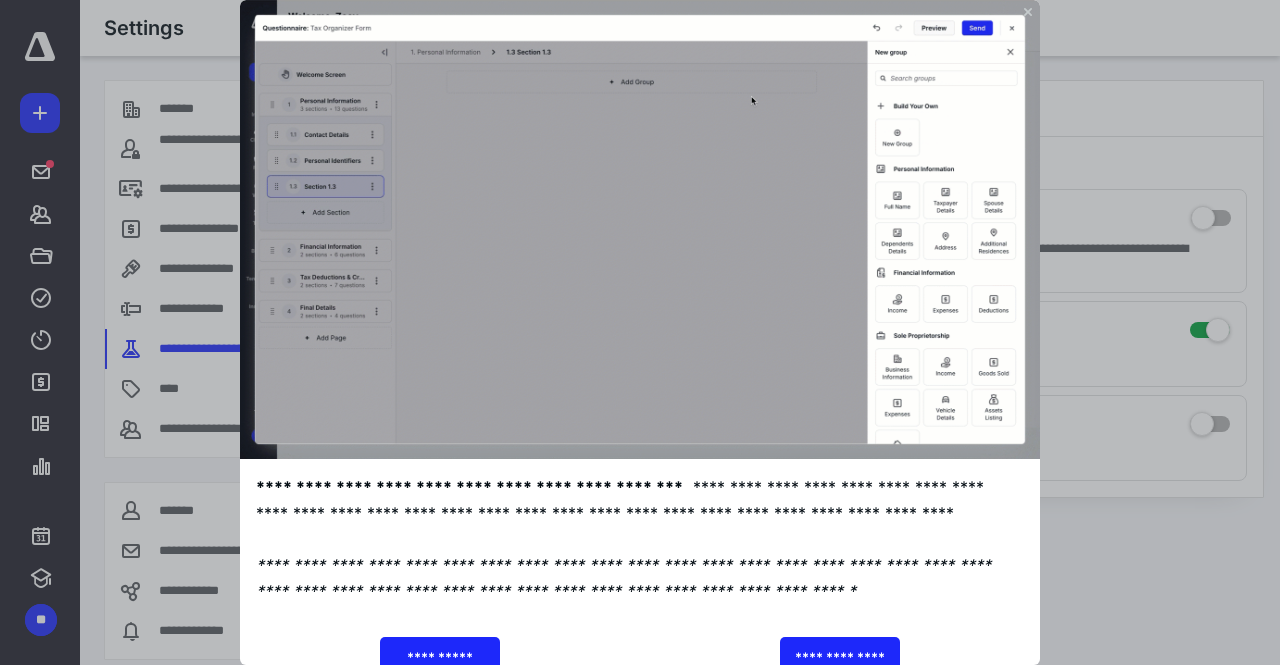 click at bounding box center [640, 229] 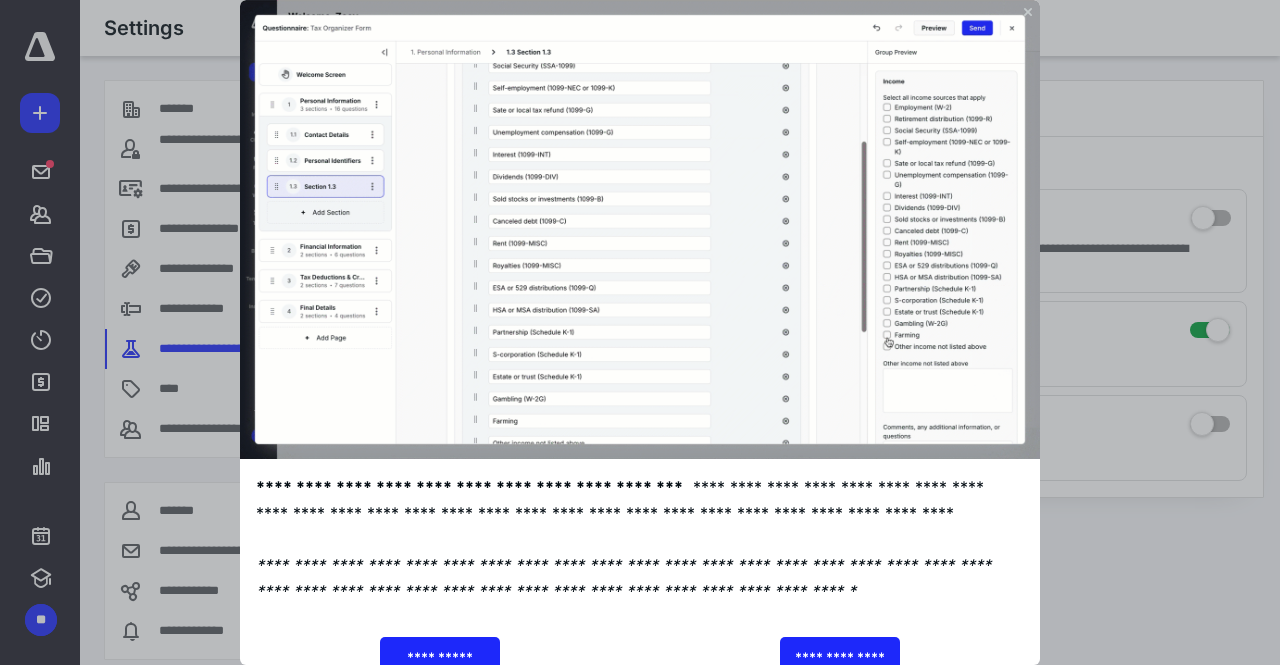 click at bounding box center (640, 332) 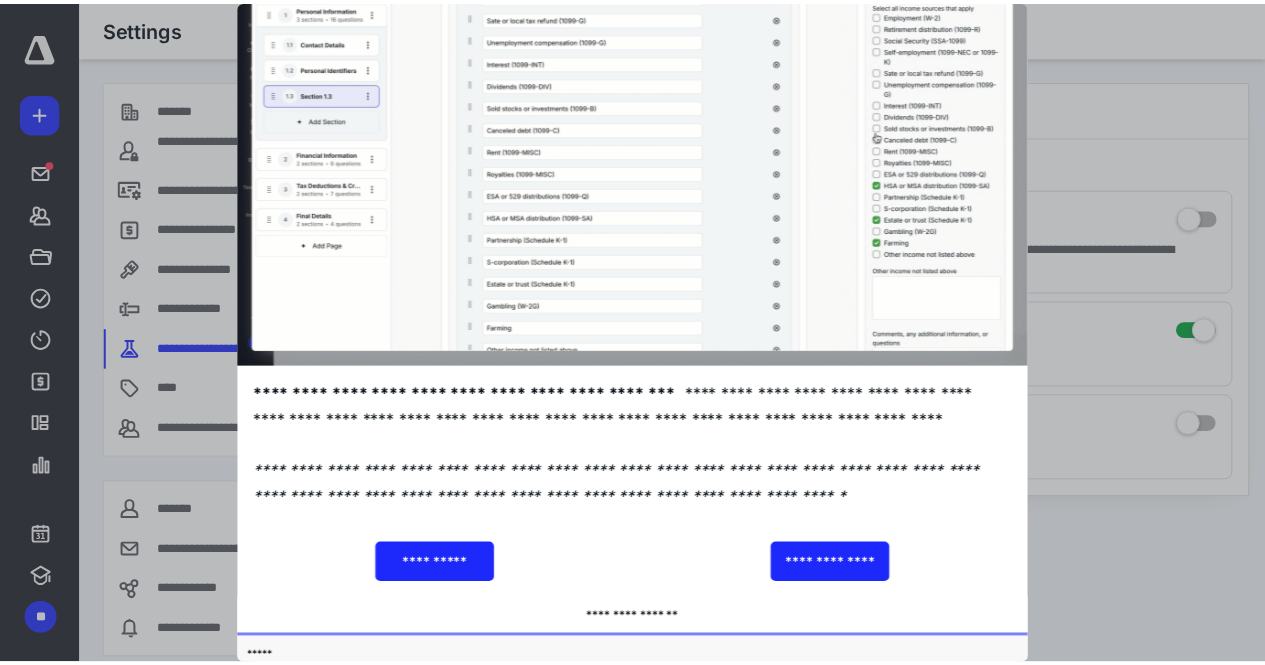 scroll, scrollTop: 0, scrollLeft: 0, axis: both 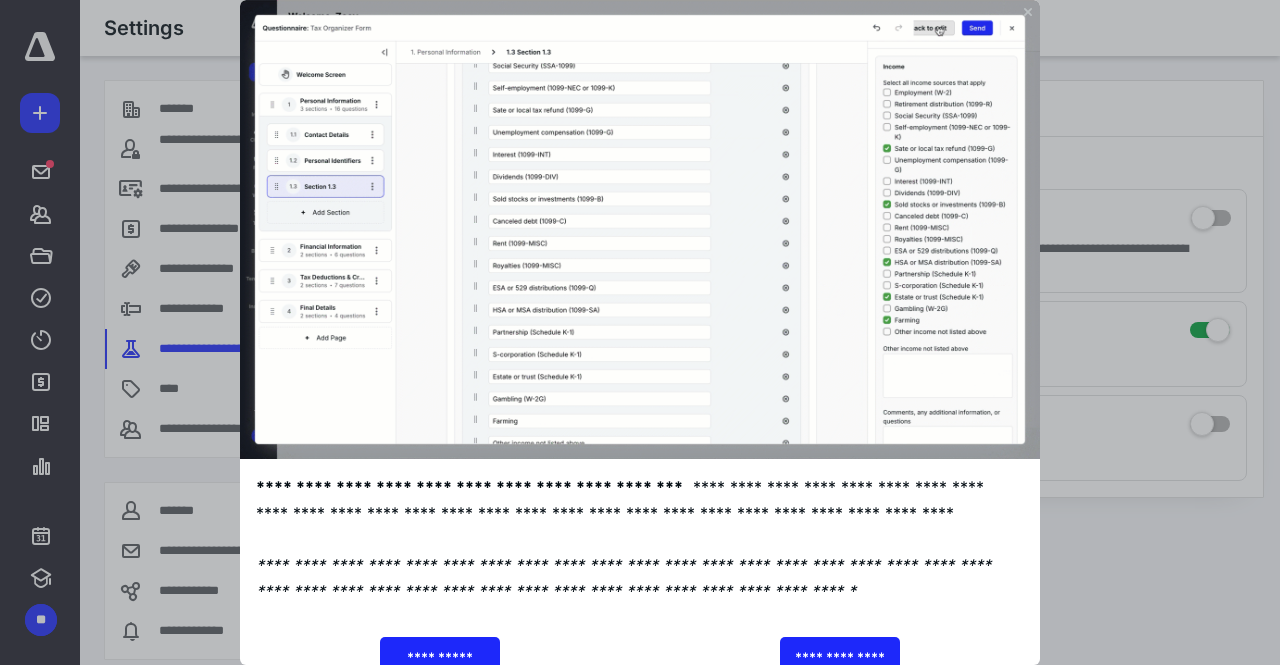 click 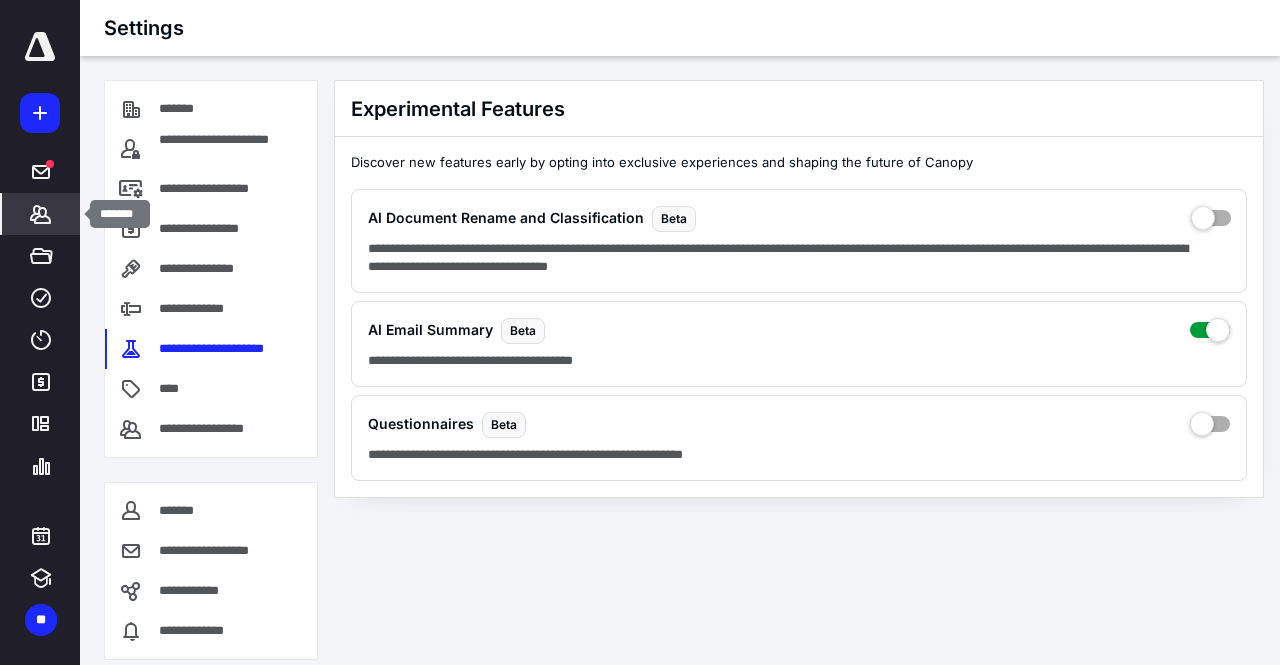 click 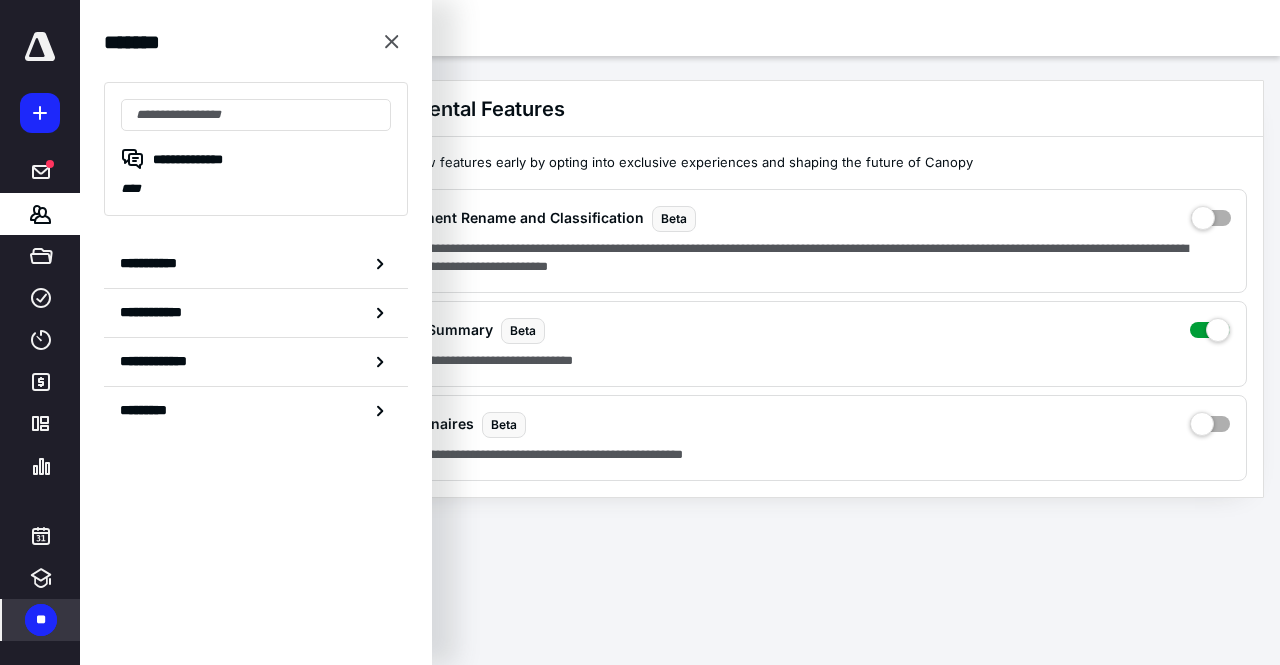 click on "**" at bounding box center (41, 620) 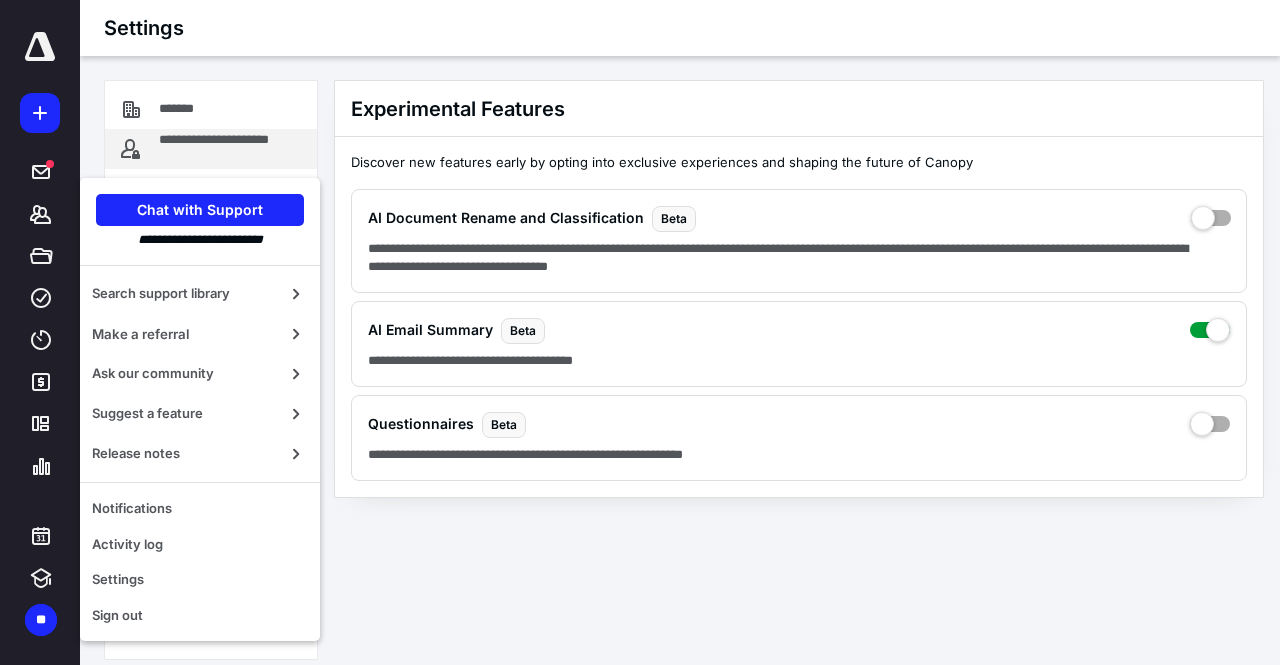 click on "**********" at bounding box center (230, 149) 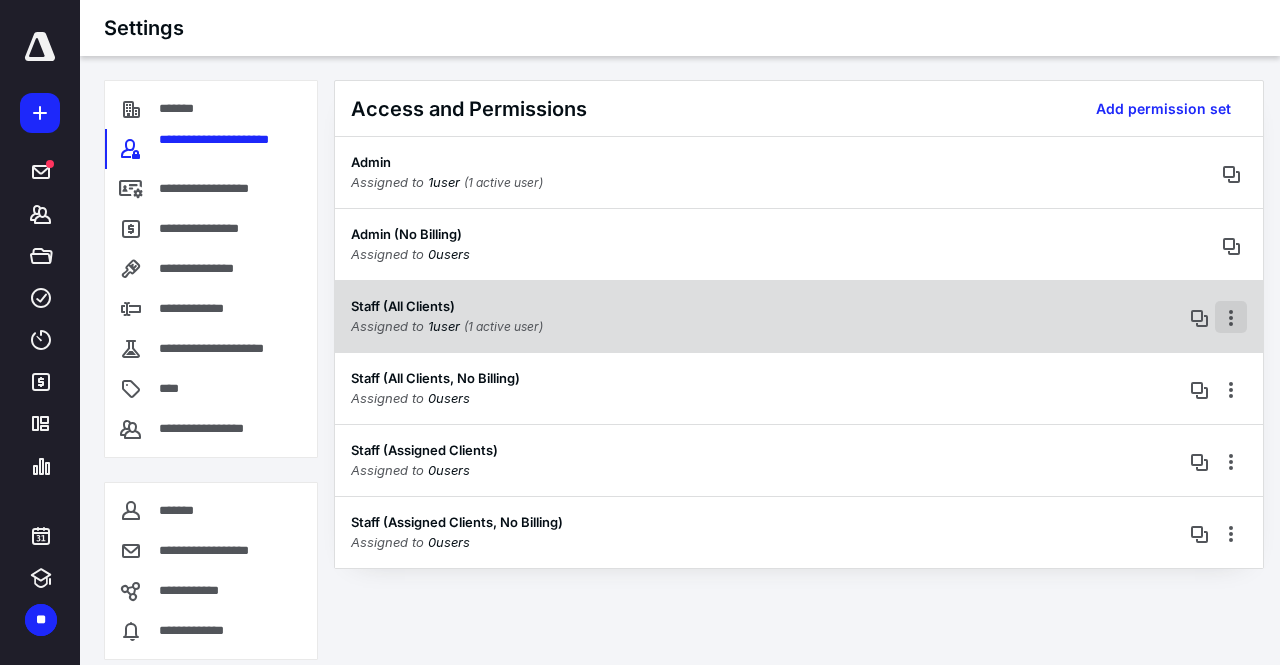 click at bounding box center [1231, 317] 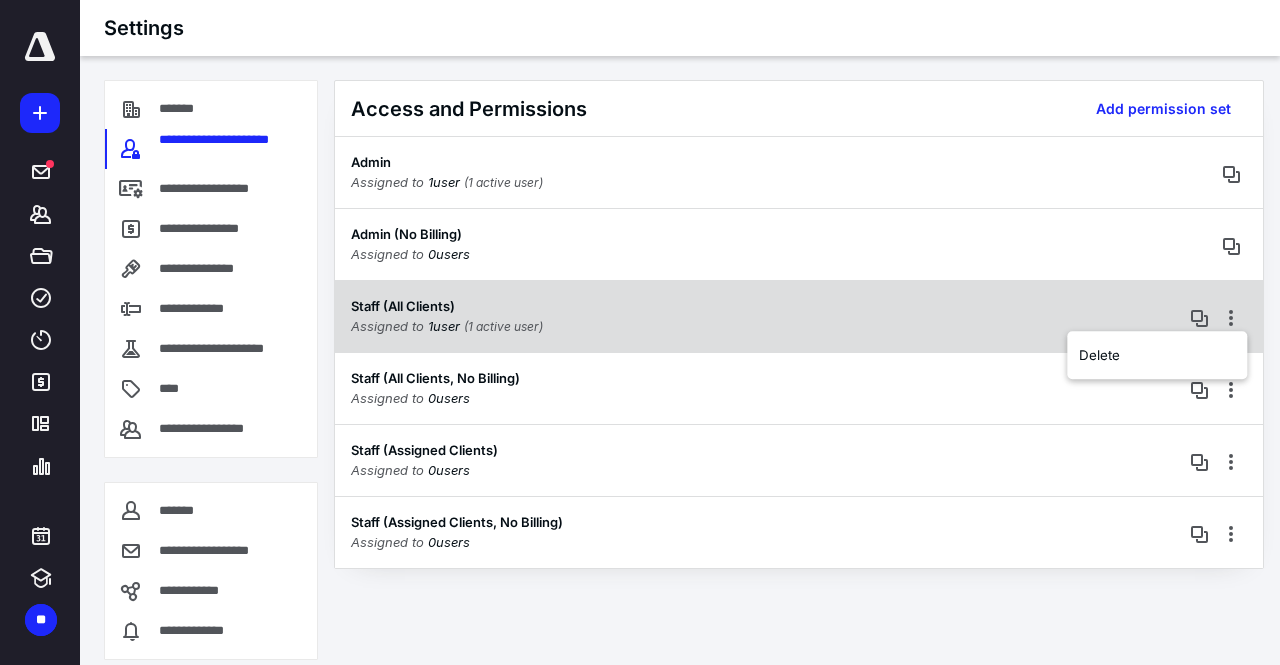 click on "Staff (All Clients) Assigned to   1  user   (1 active user)" at bounding box center [799, 316] 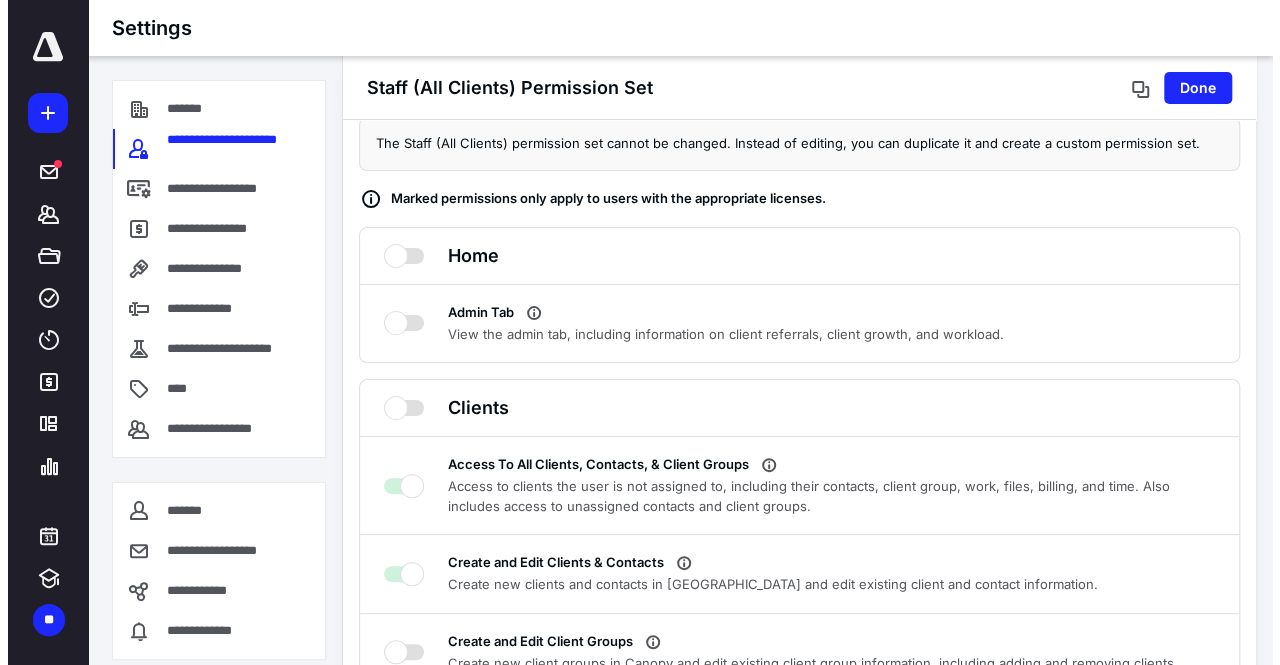scroll, scrollTop: 0, scrollLeft: 0, axis: both 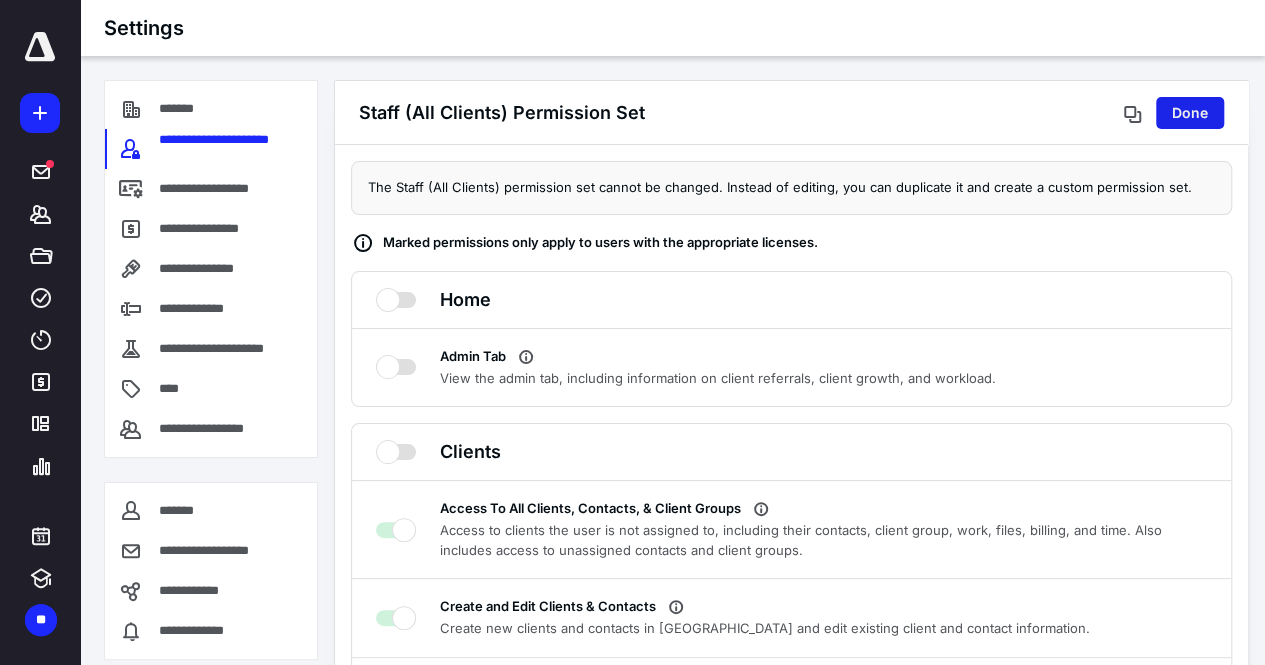 click on "Done" at bounding box center (1190, 113) 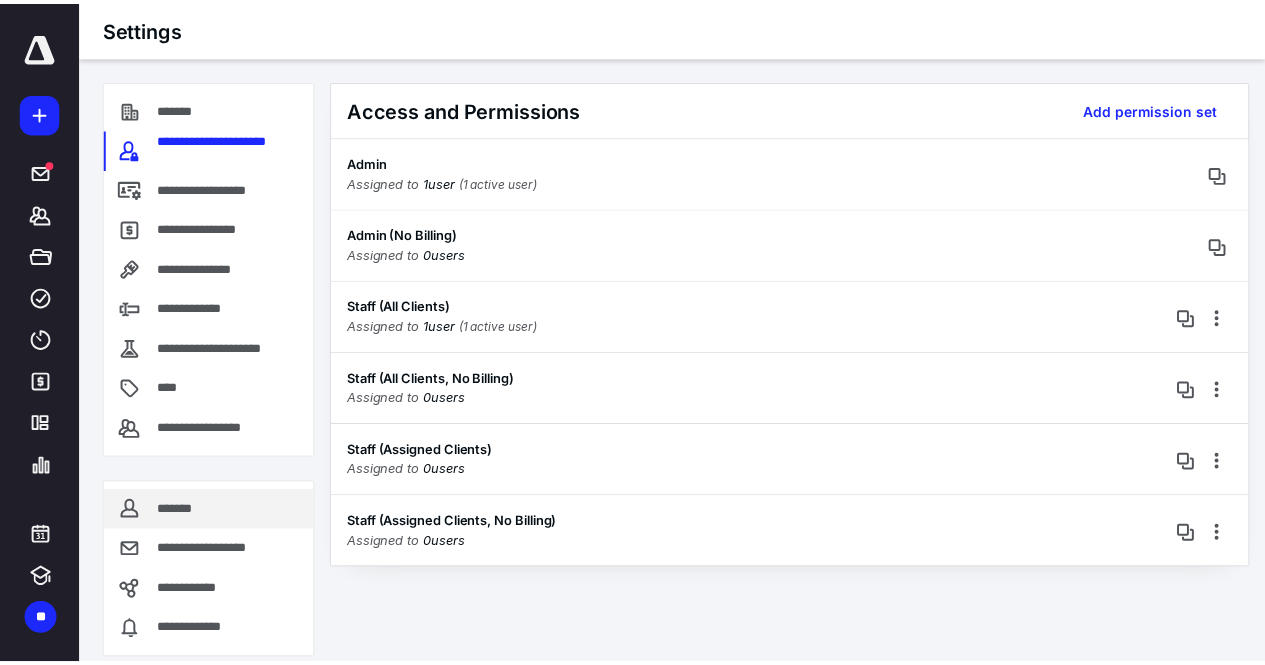 scroll, scrollTop: 17, scrollLeft: 0, axis: vertical 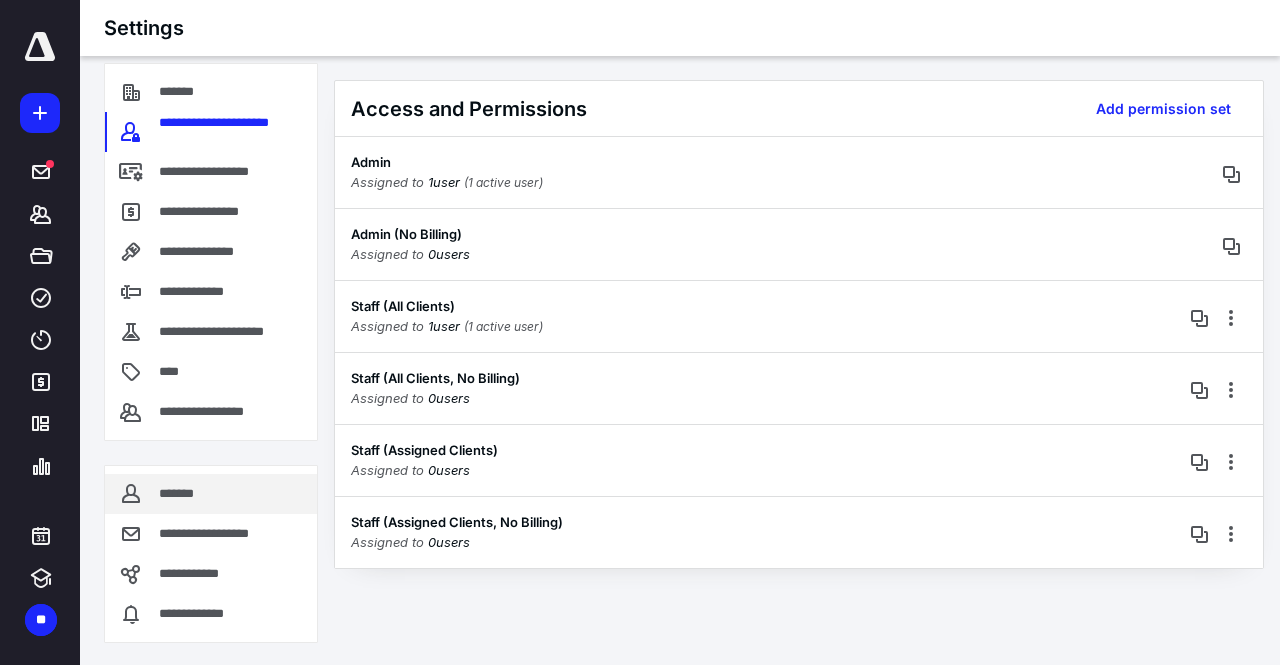 click on "*******" at bounding box center (178, 494) 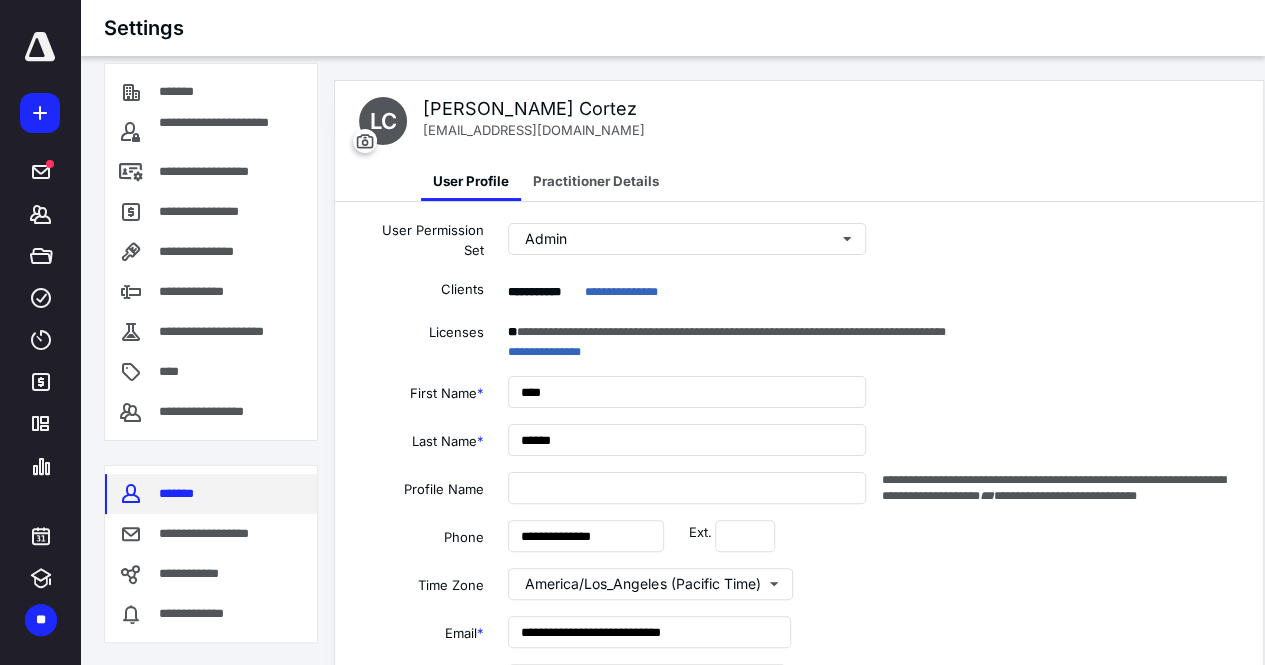 type on "**********" 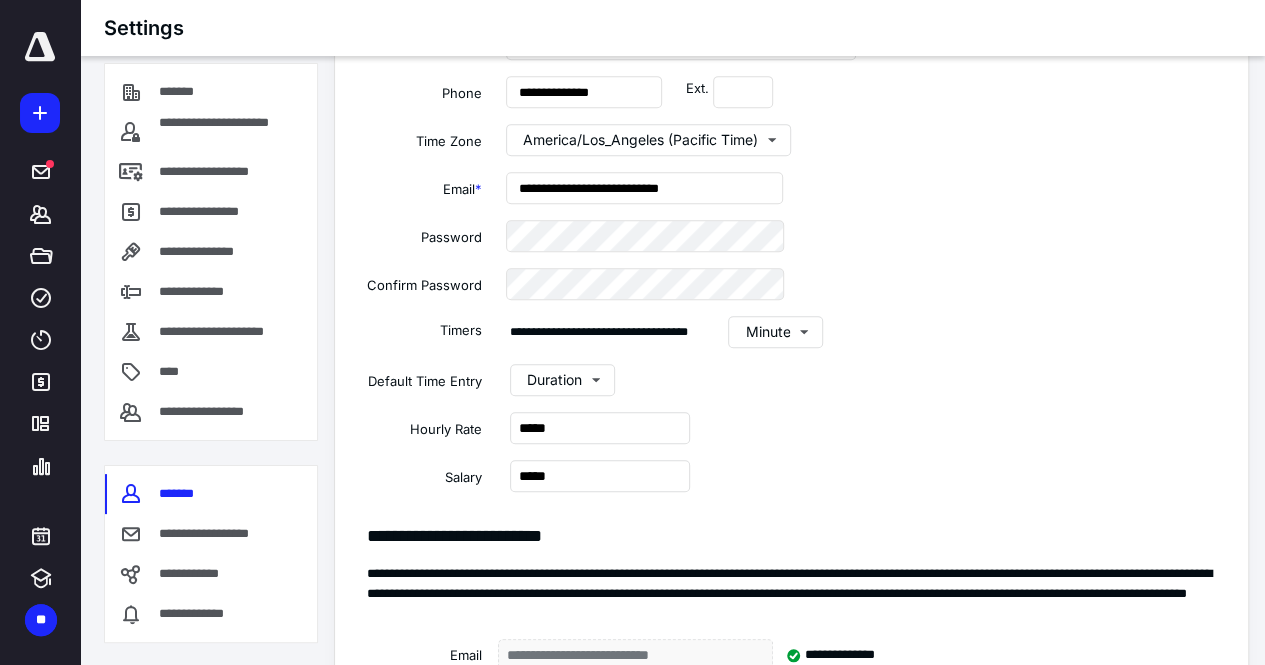 scroll, scrollTop: 422, scrollLeft: 0, axis: vertical 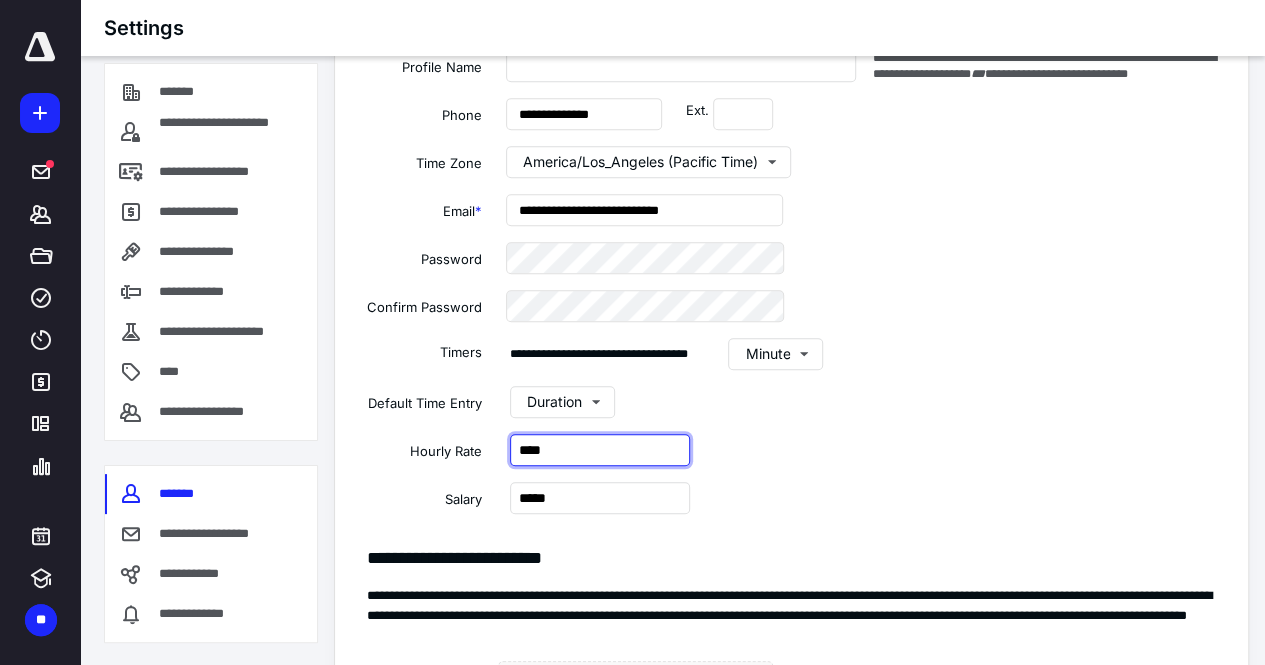 click on "****" at bounding box center (600, 450) 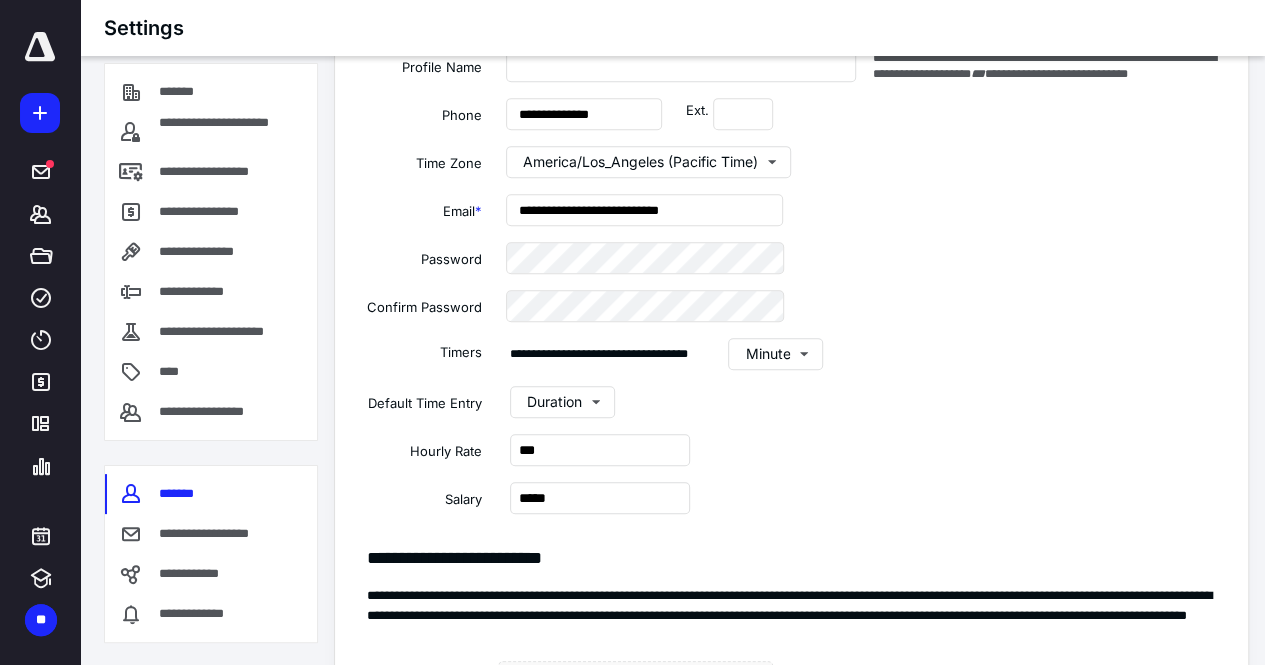 type on "*******" 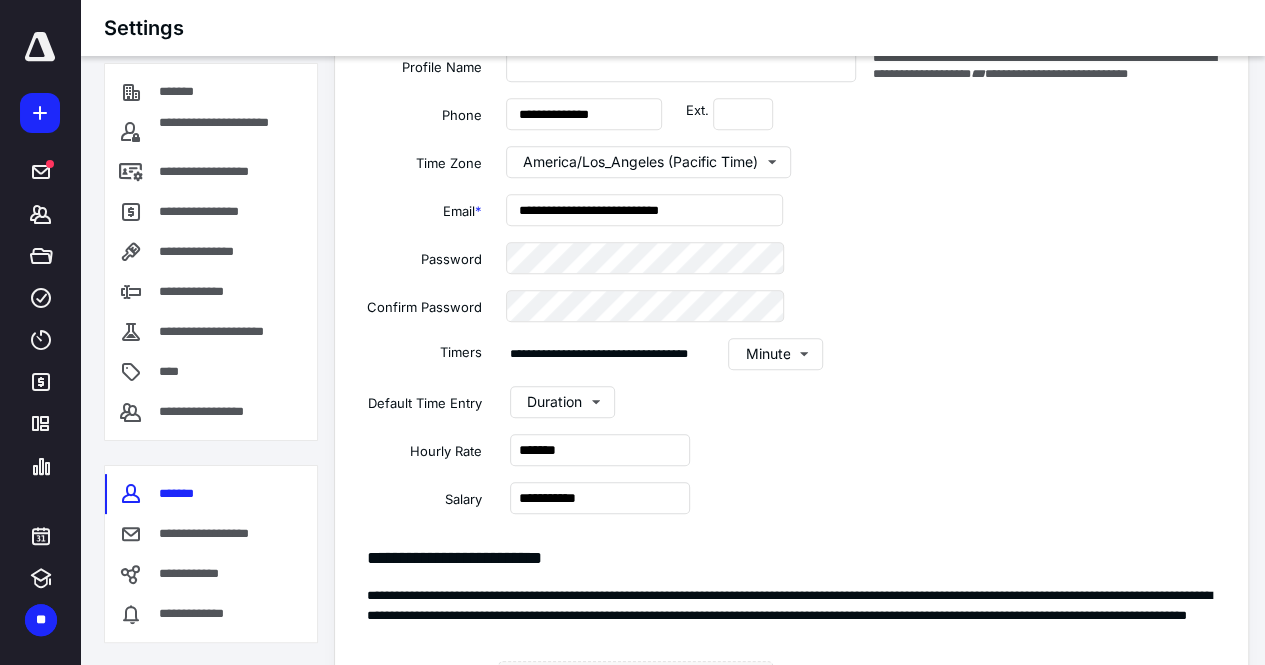 click on "**********" at bounding box center (791, 498) 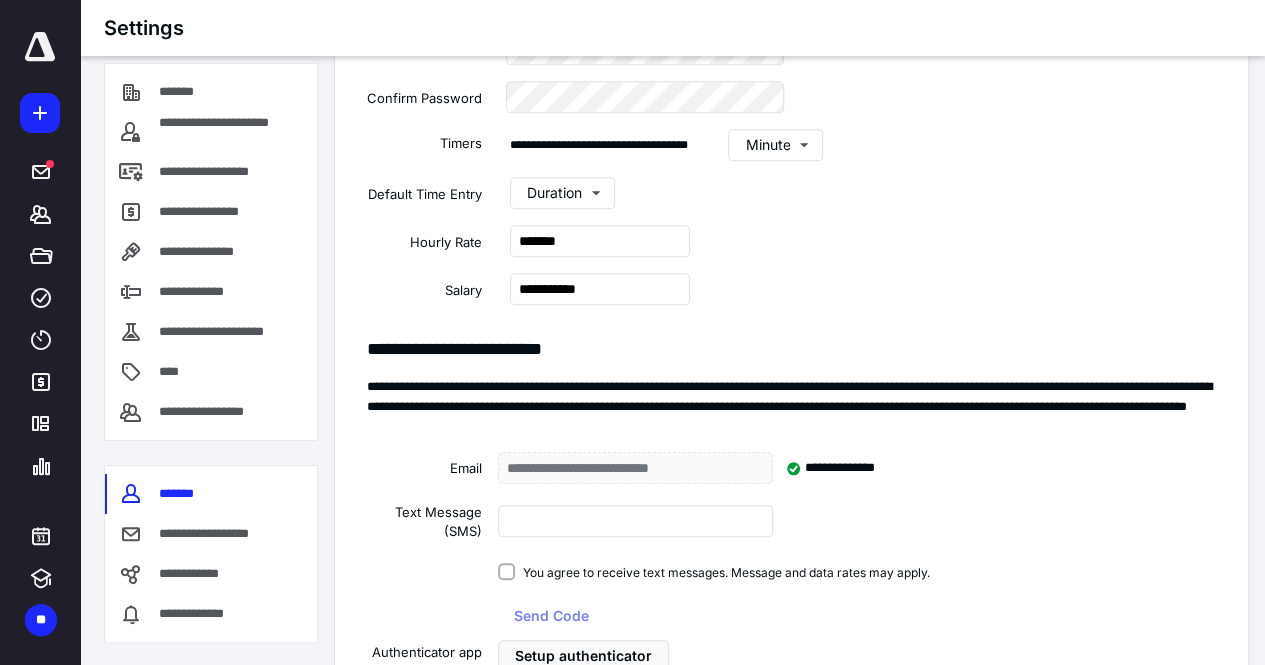 scroll, scrollTop: 661, scrollLeft: 0, axis: vertical 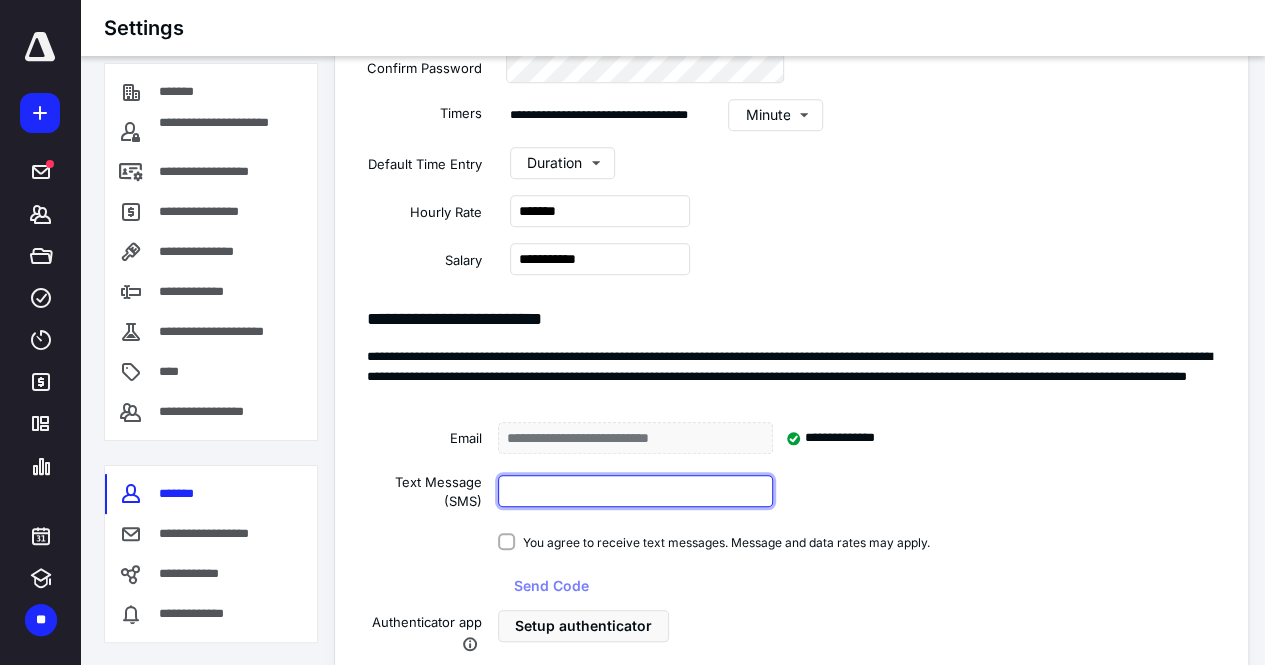 click at bounding box center (635, 491) 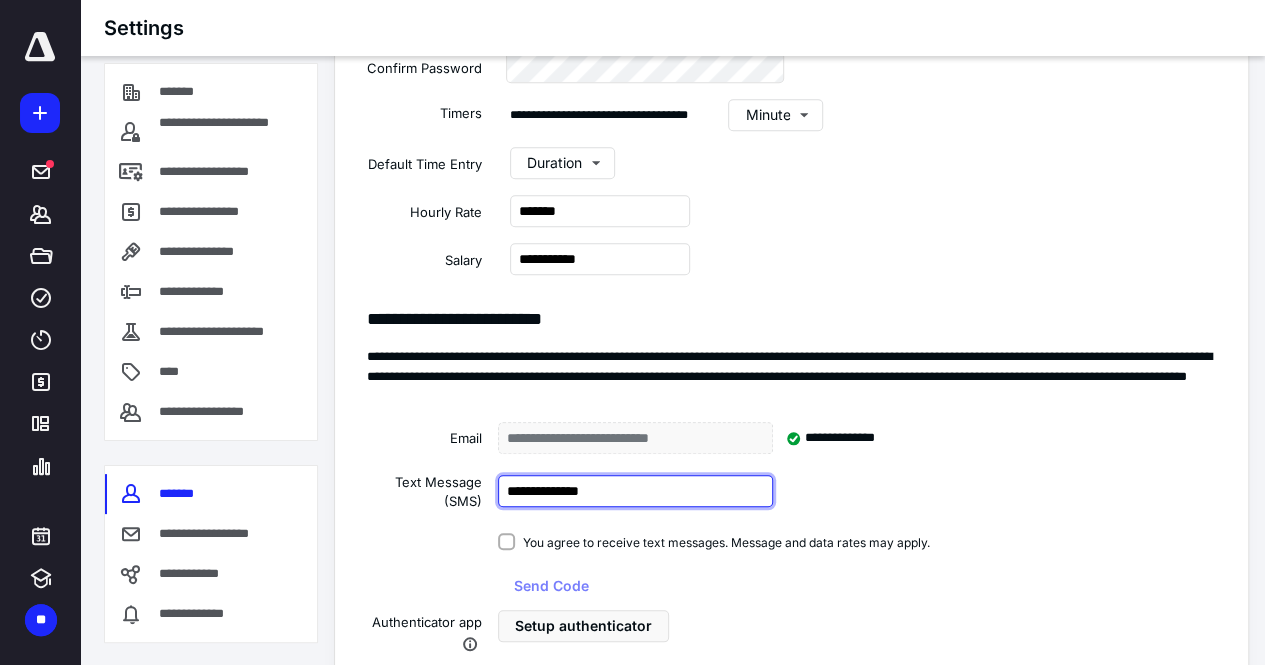 type on "**********" 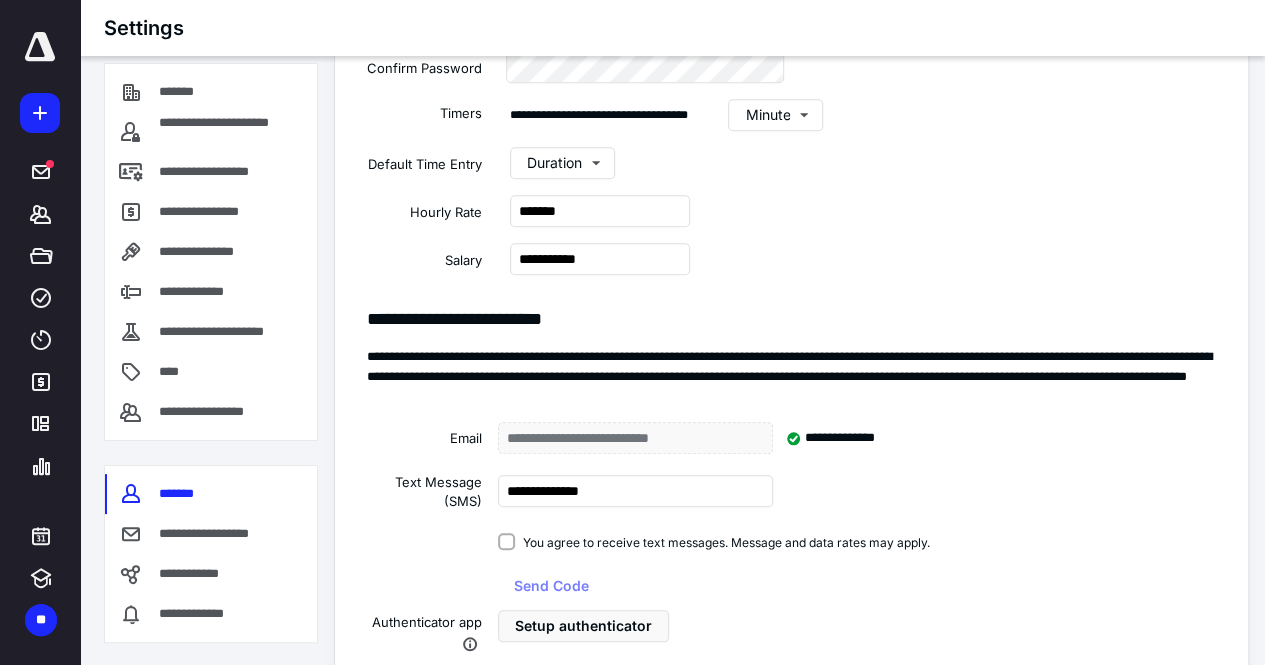 click on "You agree to receive text messages. Message and data rates may apply." at bounding box center [726, 542] 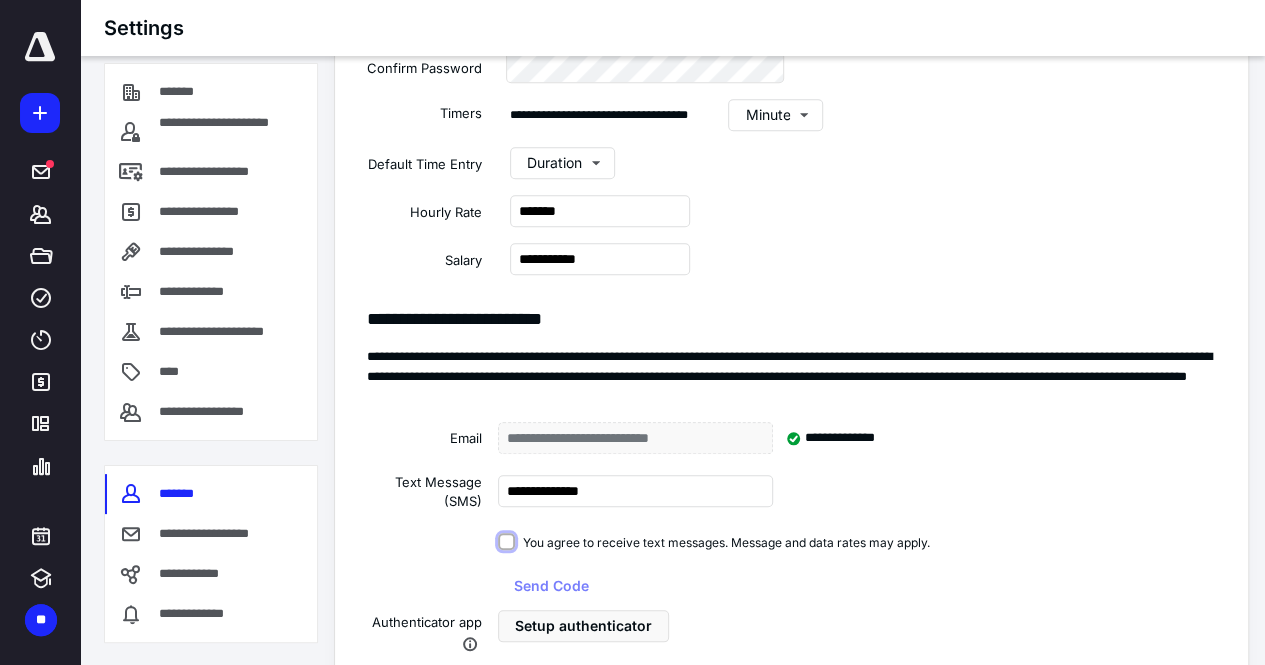 click on "You agree to receive text messages. Message and data rates may apply." at bounding box center [506, 541] 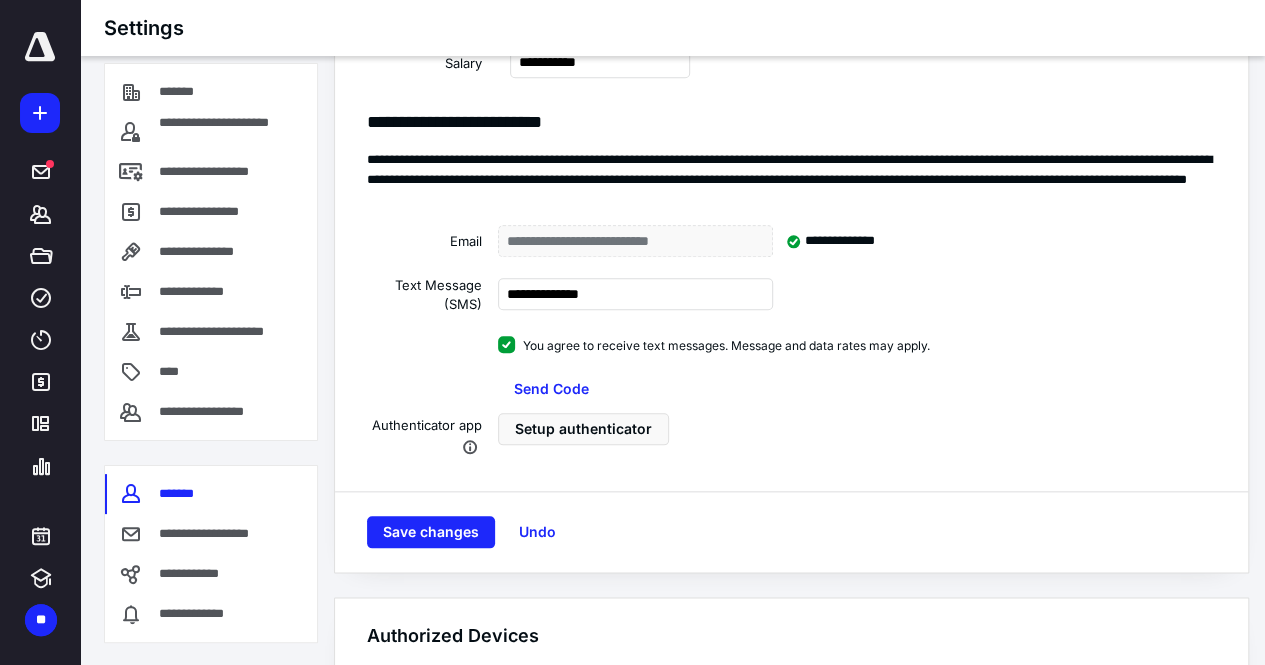 scroll, scrollTop: 863, scrollLeft: 0, axis: vertical 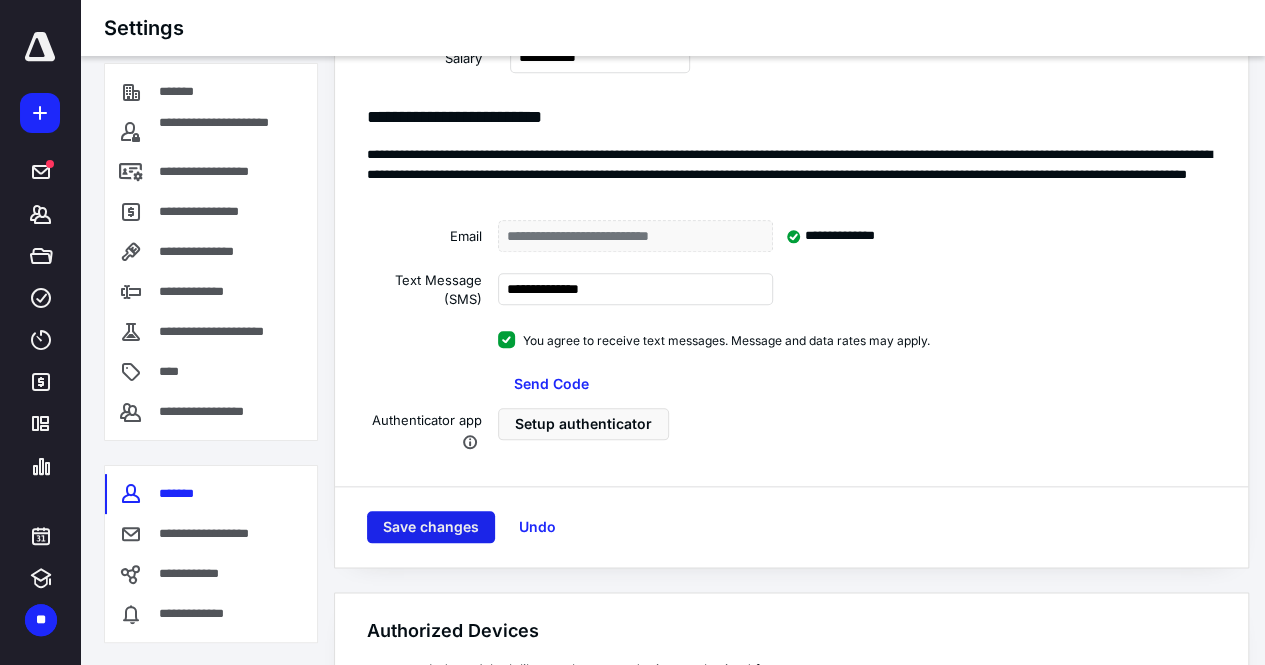 click on "Save changes" at bounding box center [431, 527] 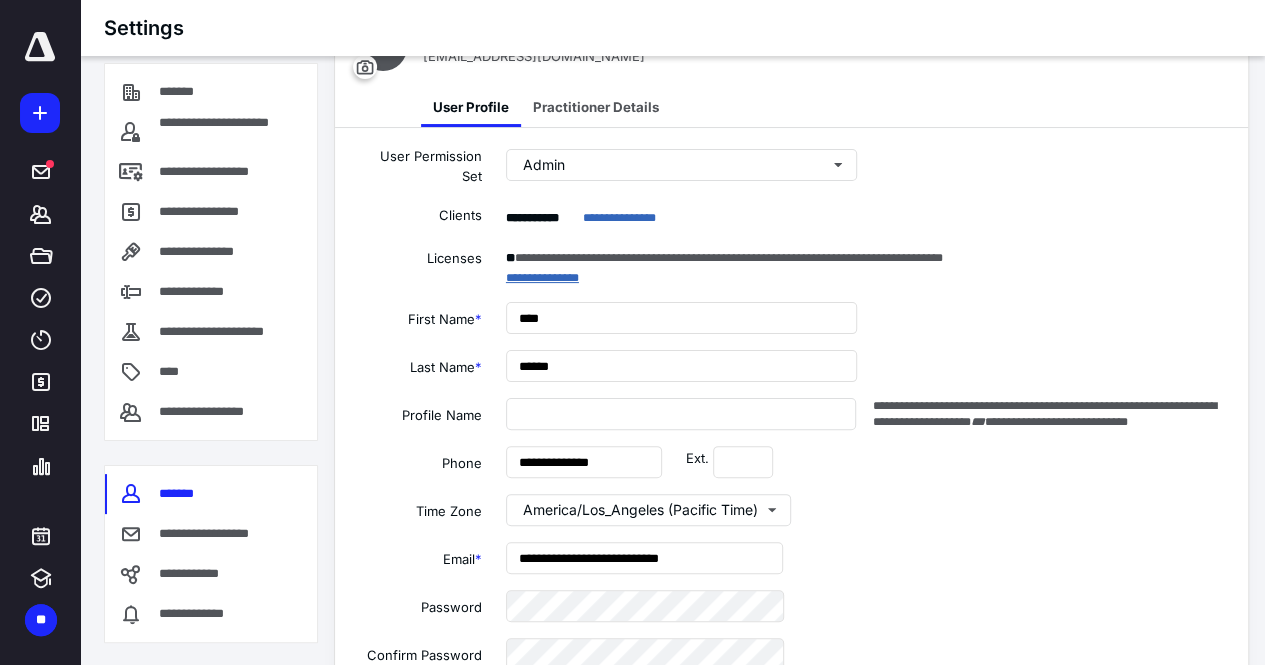scroll, scrollTop: 0, scrollLeft: 0, axis: both 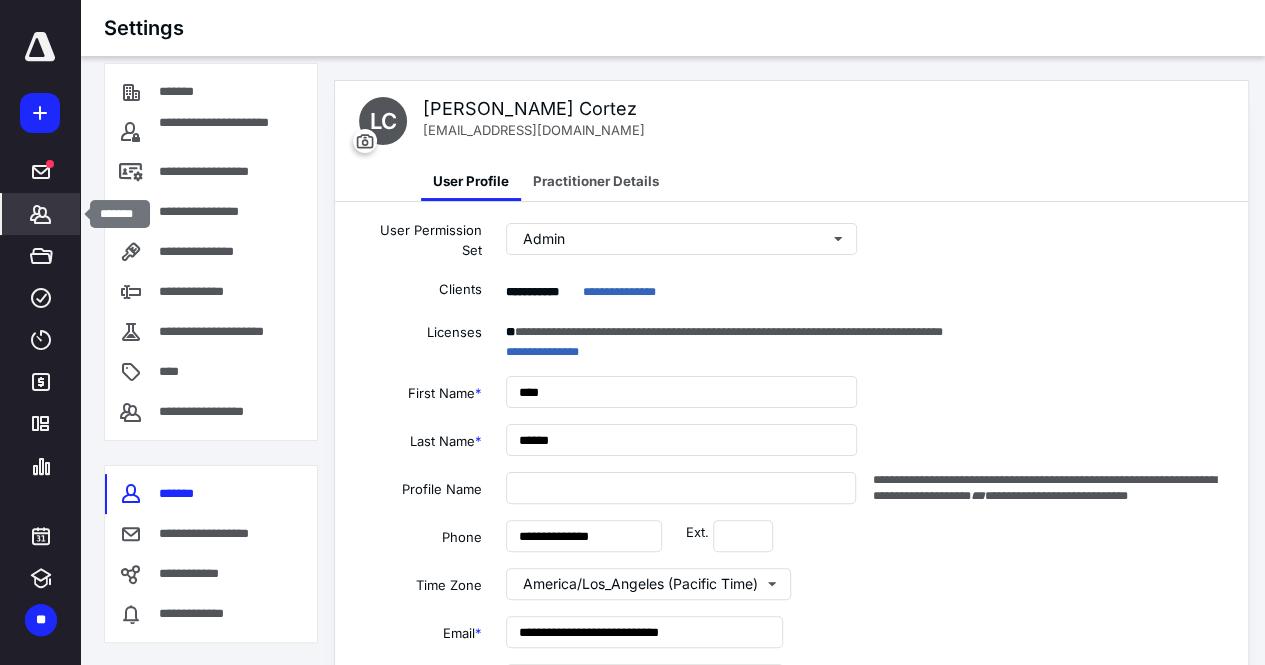click 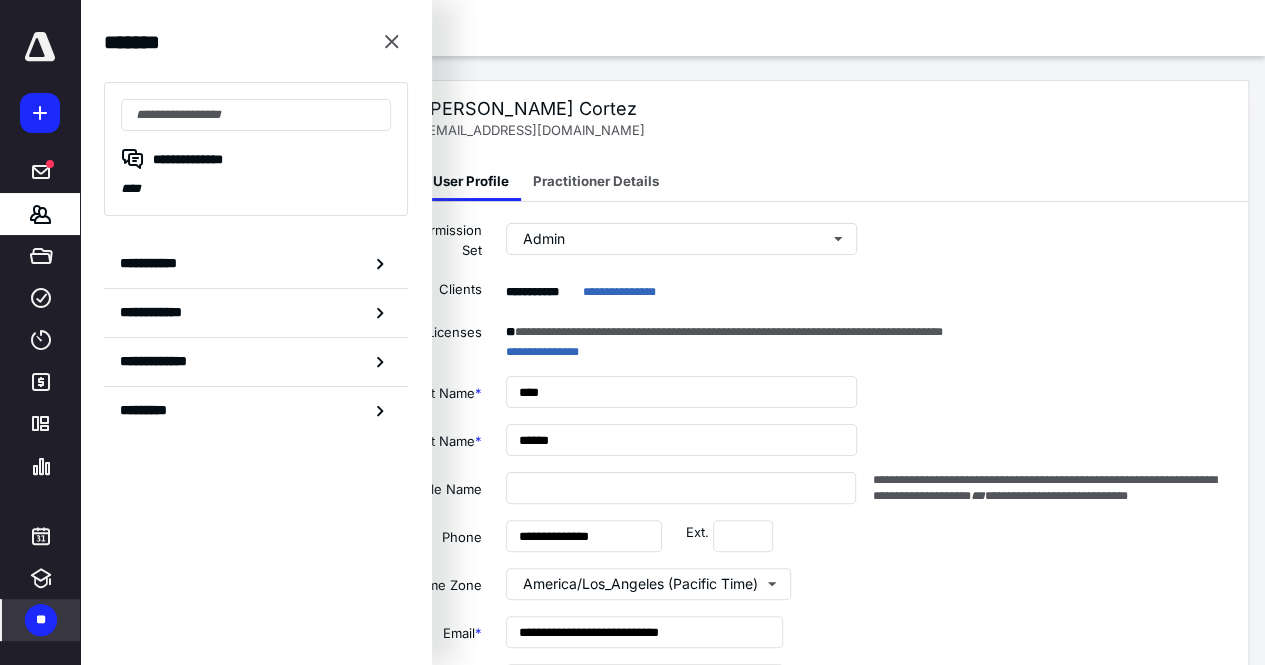 click on "**" at bounding box center (41, 620) 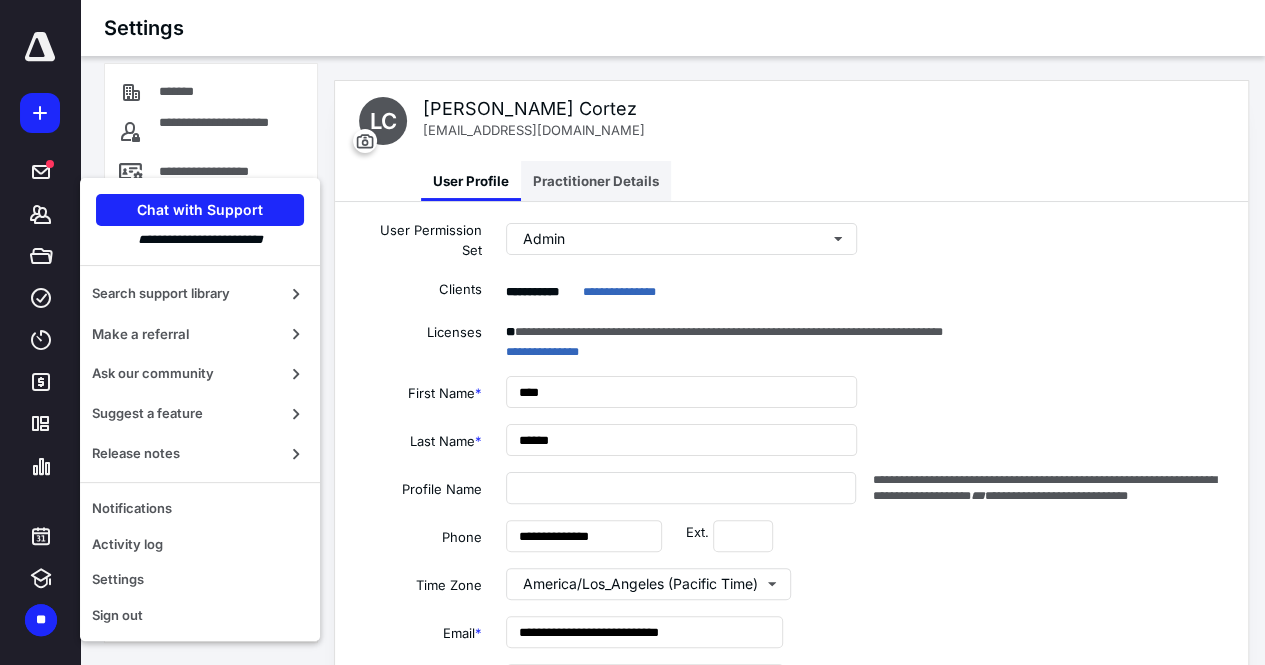 click on "Practitioner Details" at bounding box center (596, 181) 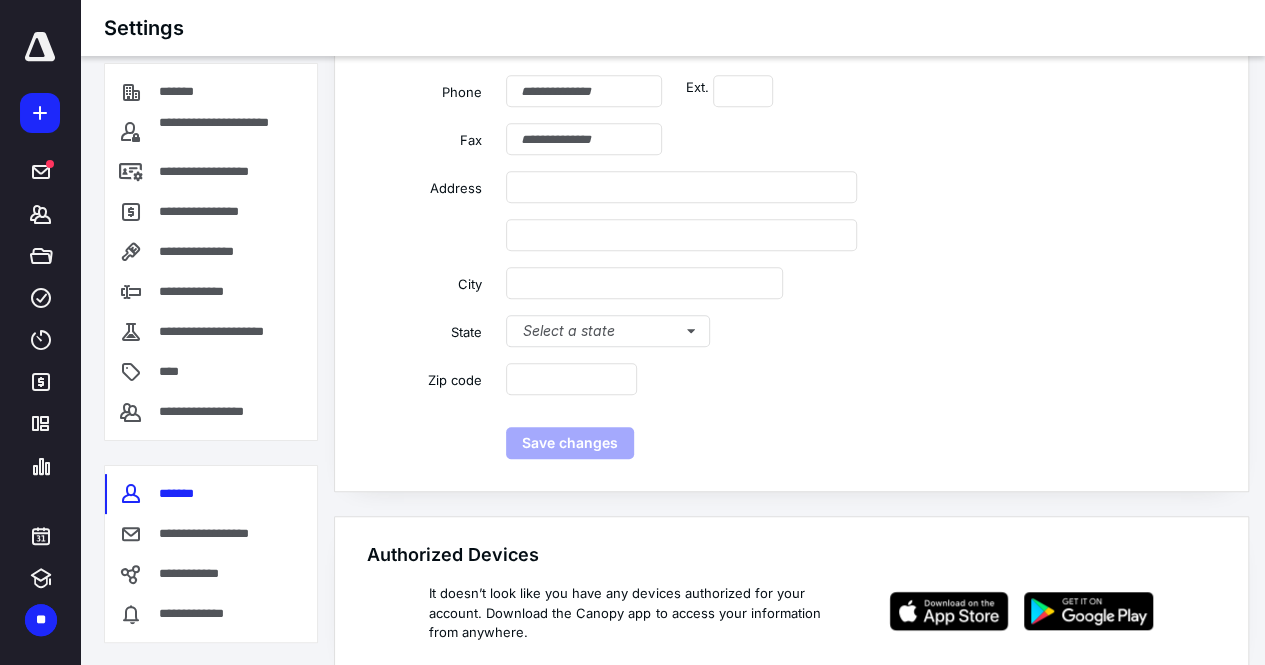 scroll, scrollTop: 0, scrollLeft: 0, axis: both 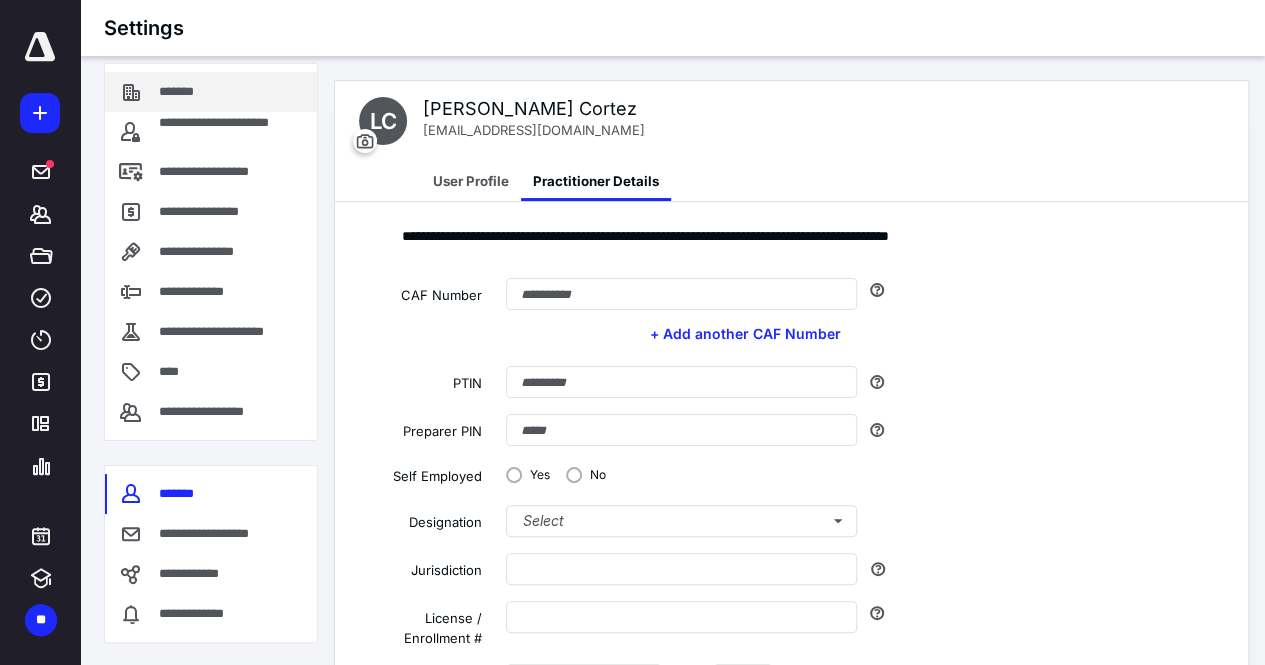 click on "*******" at bounding box center [188, 92] 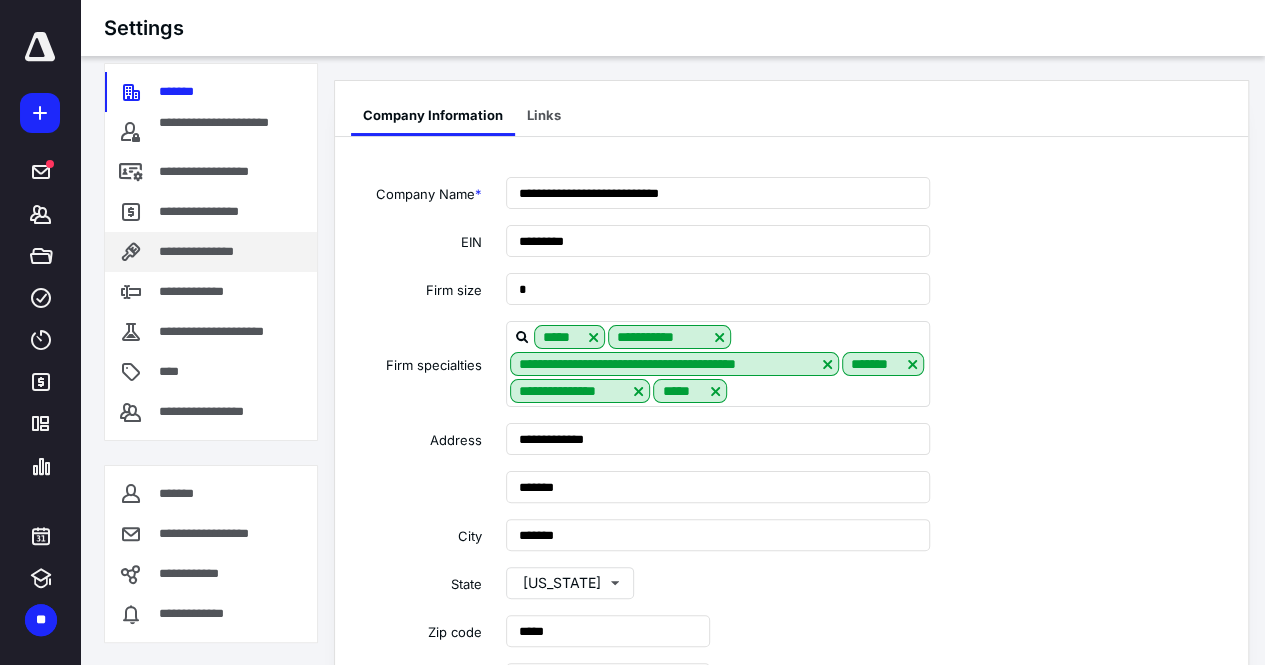 scroll, scrollTop: 387, scrollLeft: 0, axis: vertical 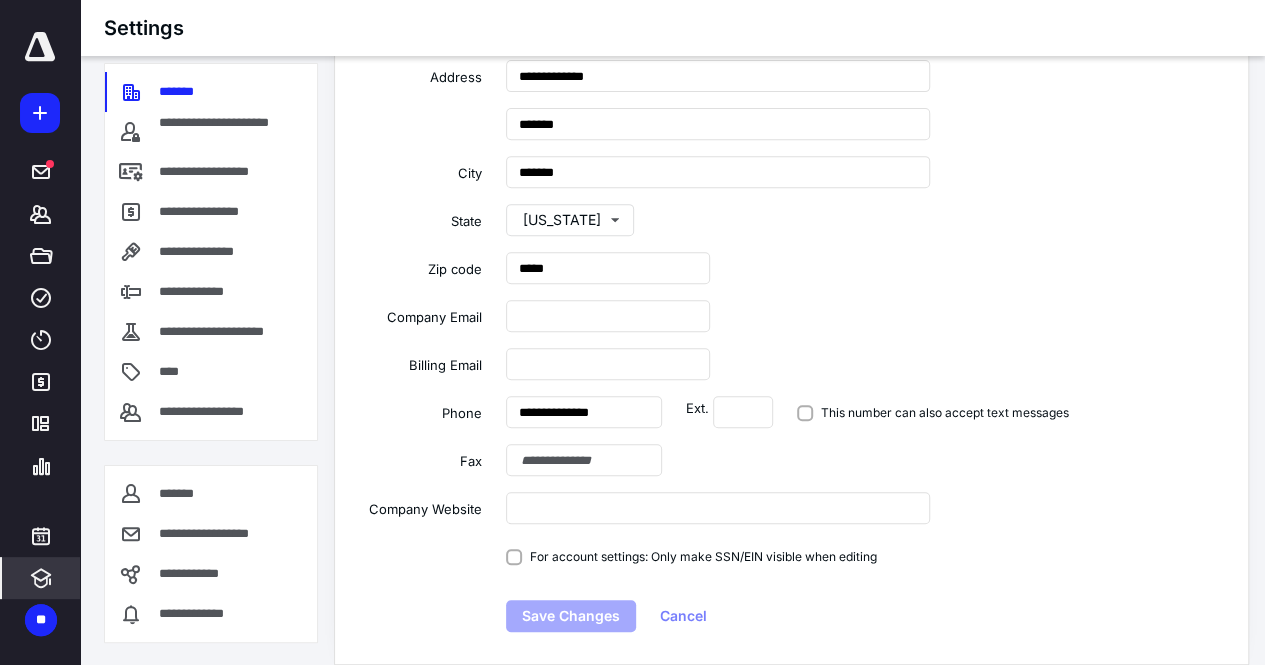 click 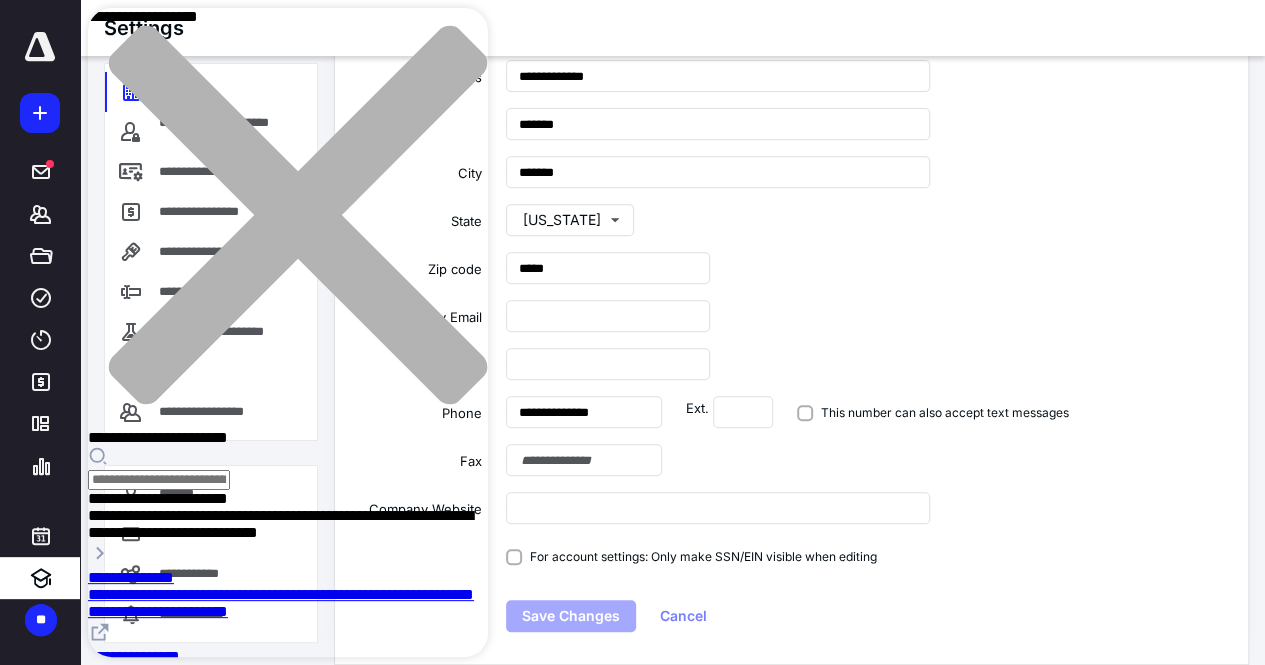 click at bounding box center (40, 47) 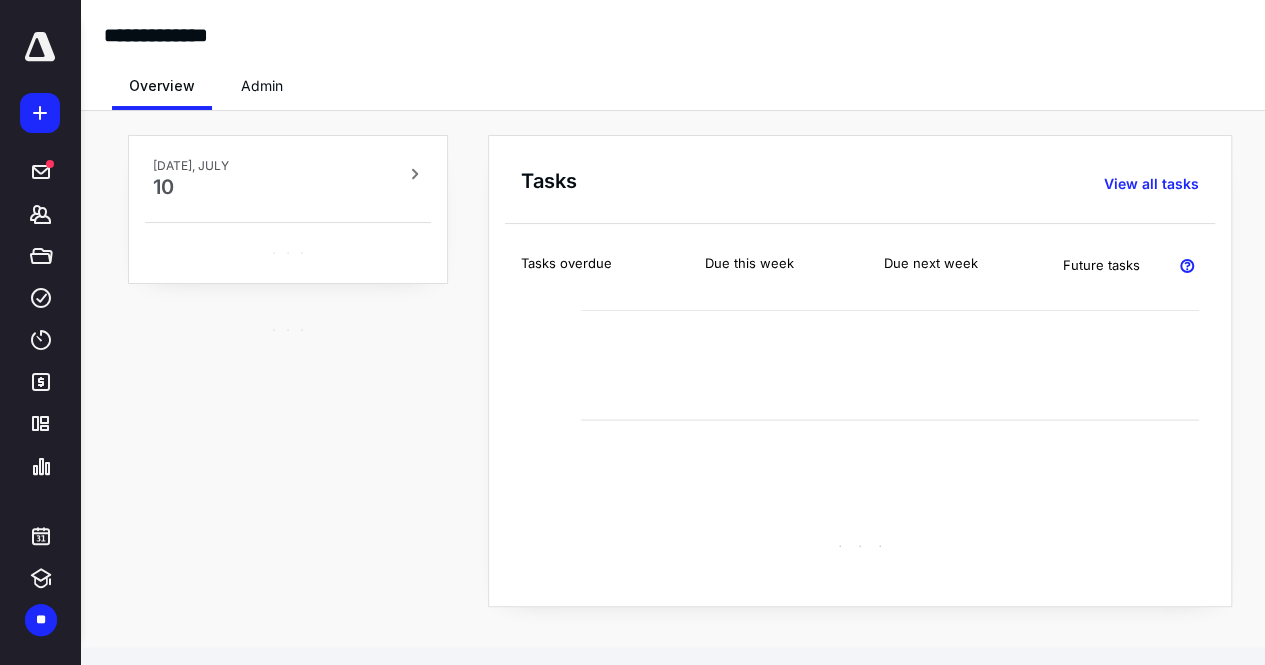 scroll, scrollTop: 0, scrollLeft: 0, axis: both 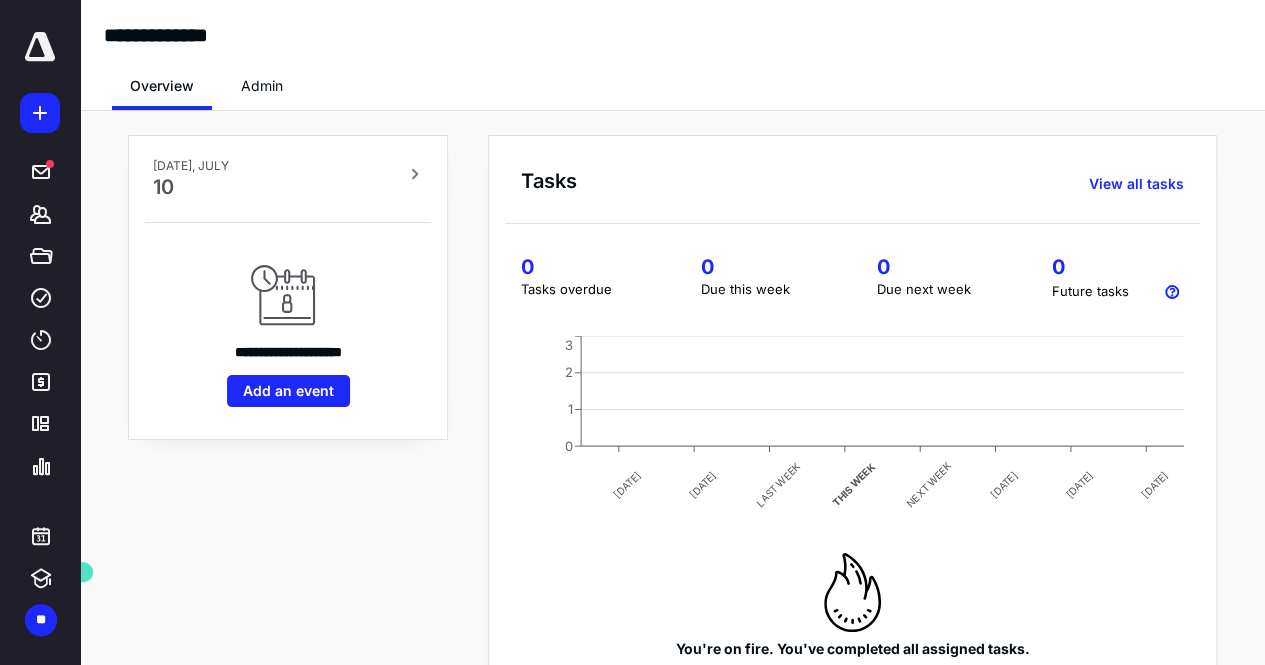 click on "Admin" at bounding box center (262, 86) 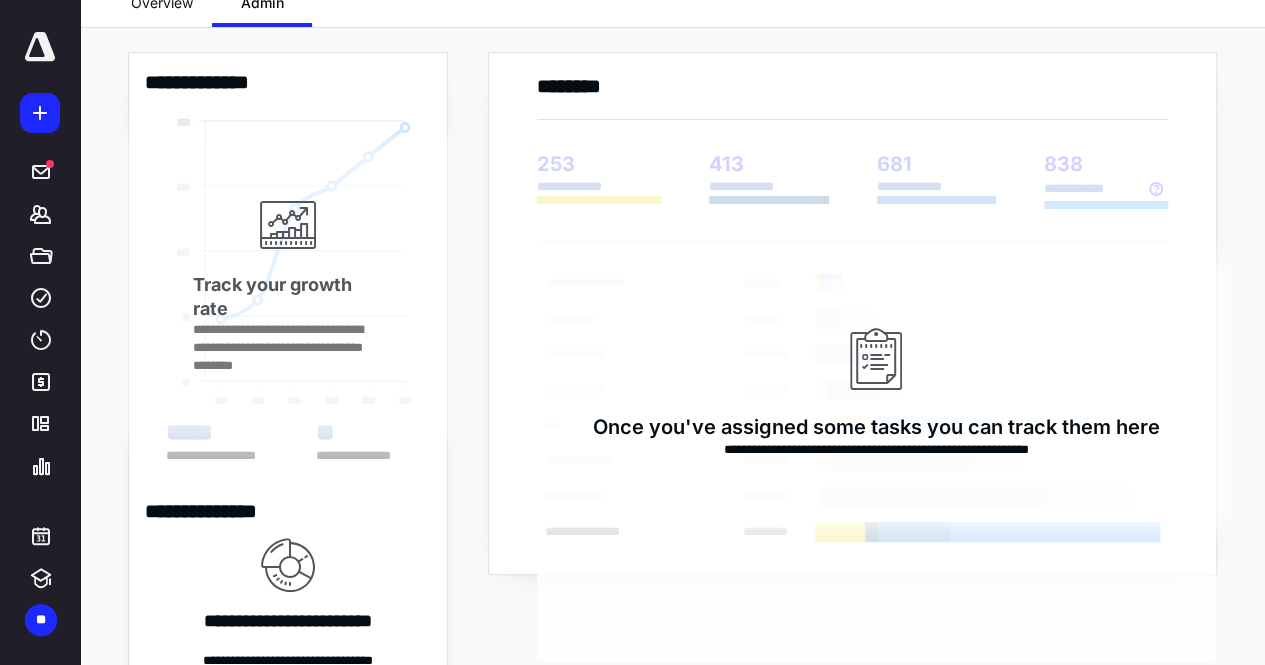 scroll, scrollTop: 0, scrollLeft: 0, axis: both 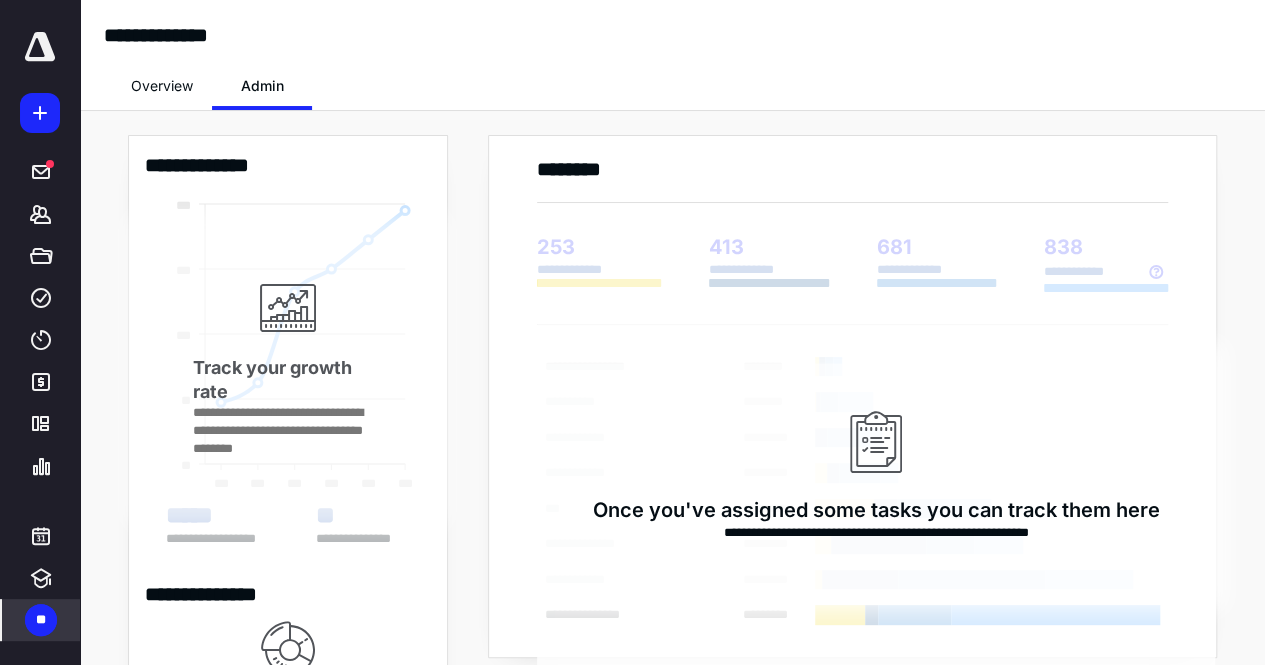 click on "**" at bounding box center [41, 620] 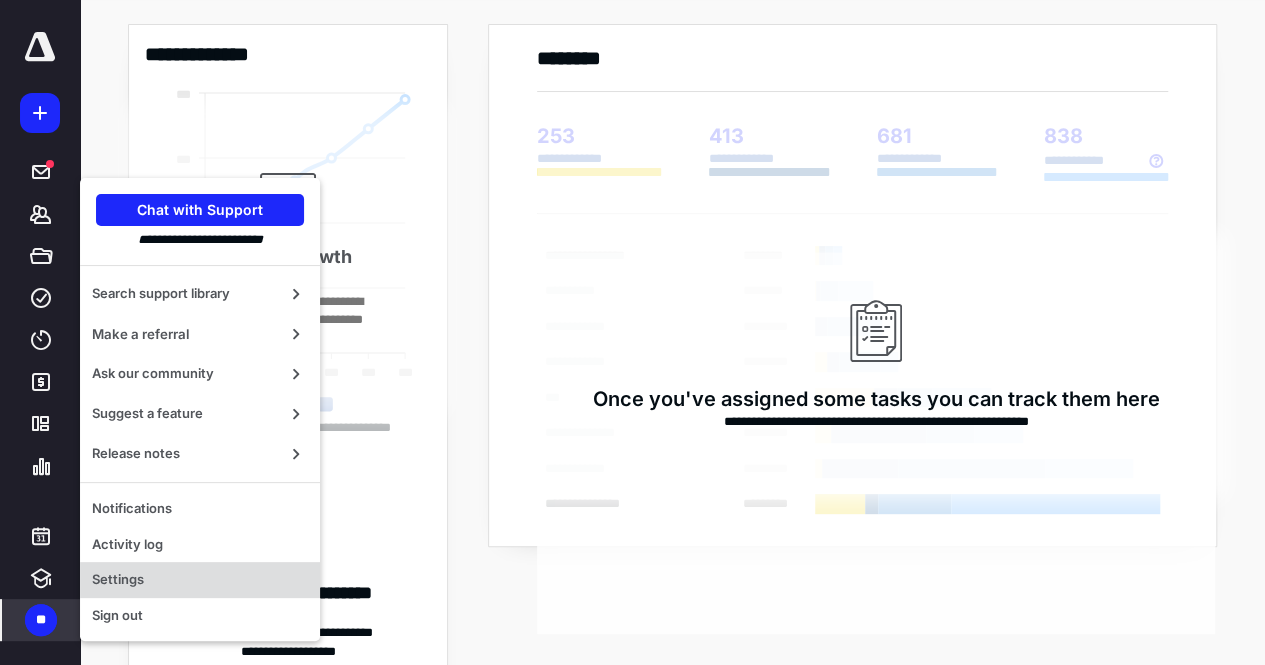 scroll, scrollTop: 112, scrollLeft: 0, axis: vertical 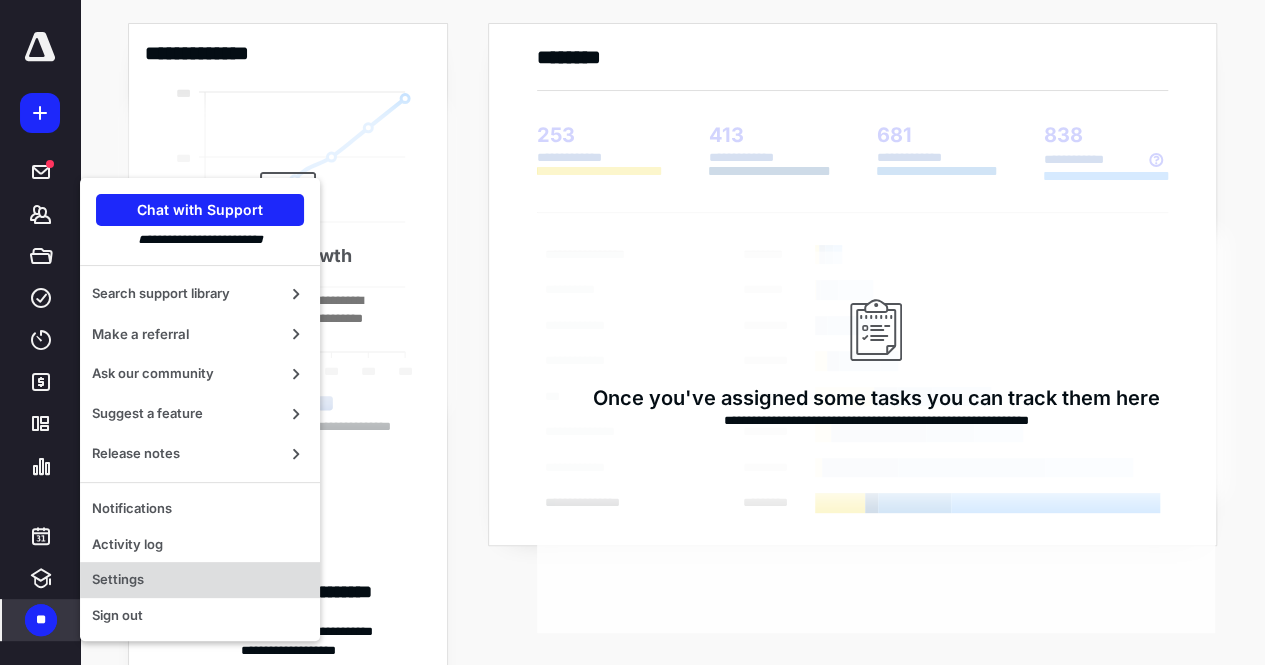 click on "Settings" at bounding box center (200, 580) 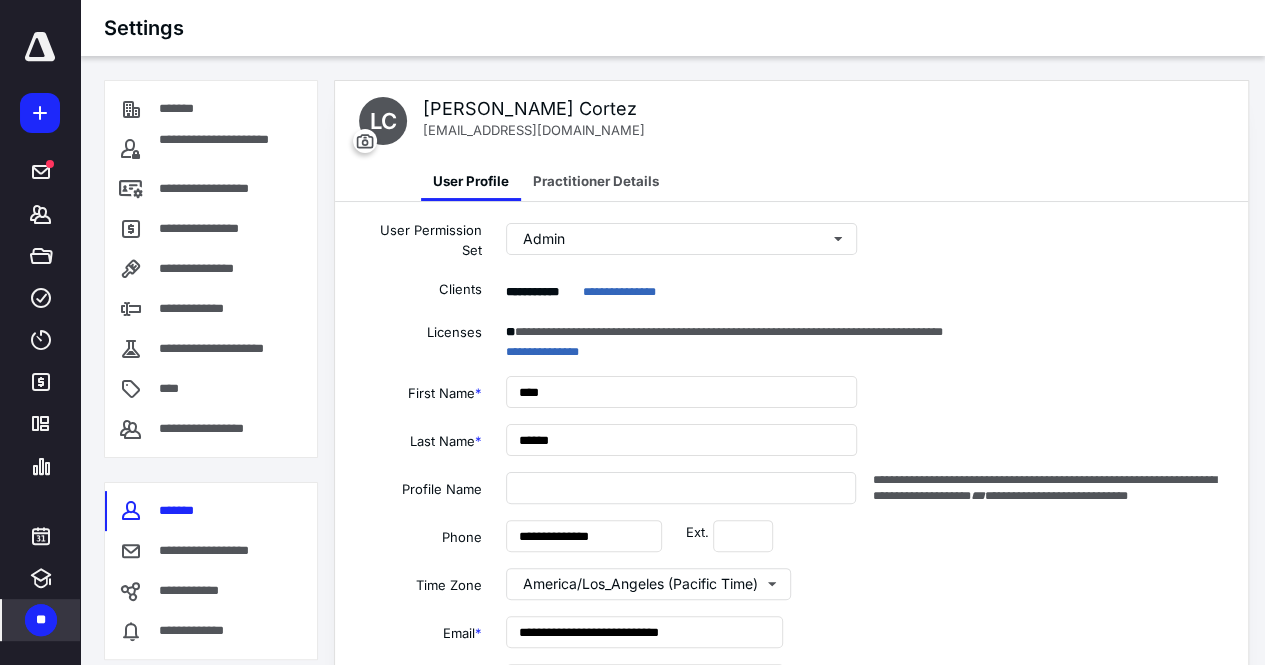 type on "**********" 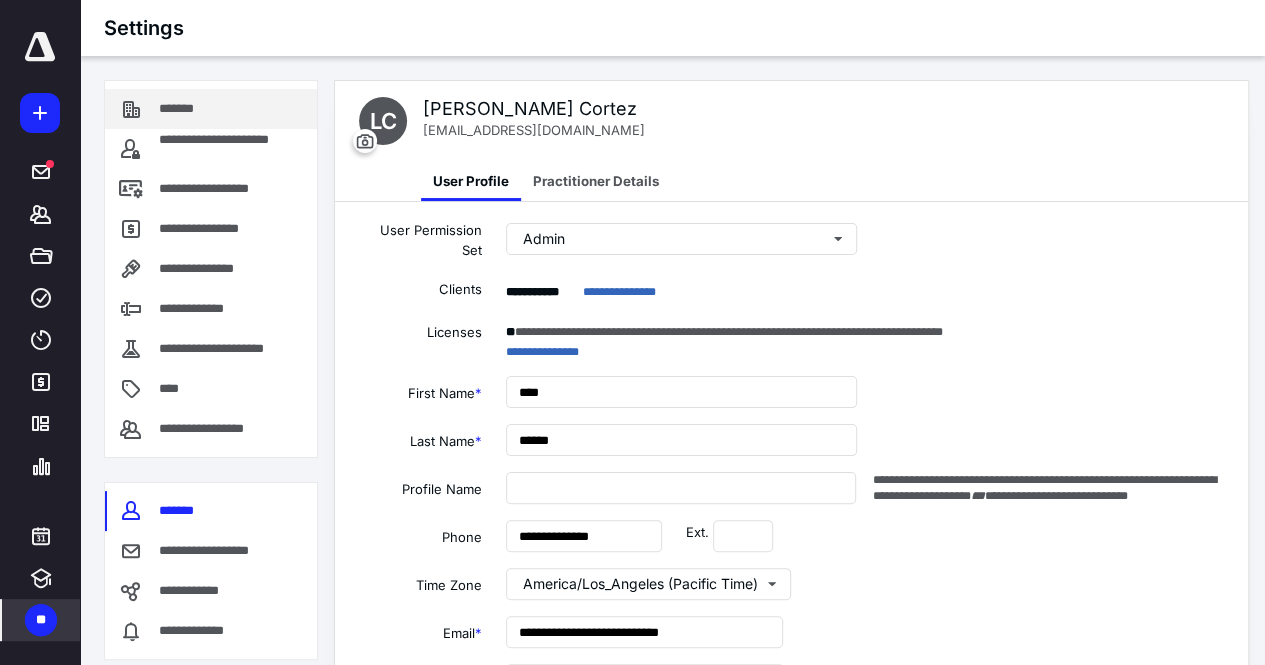 click on "*******" at bounding box center [211, 109] 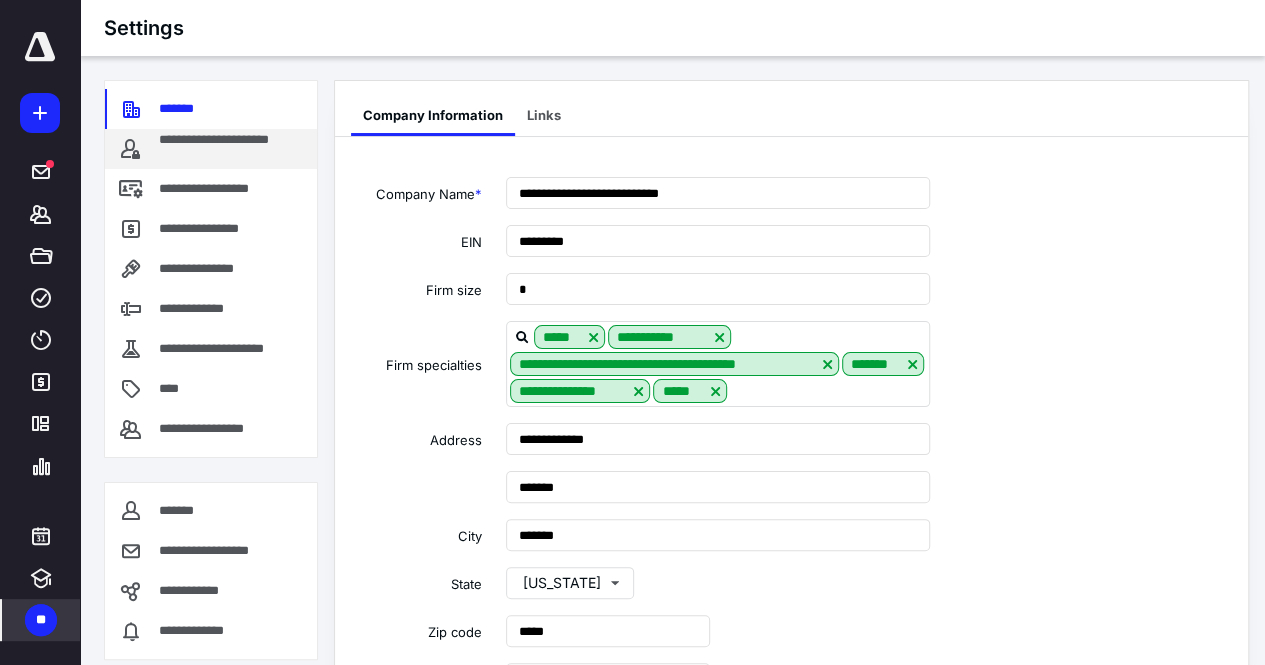 click on "**********" at bounding box center [230, 149] 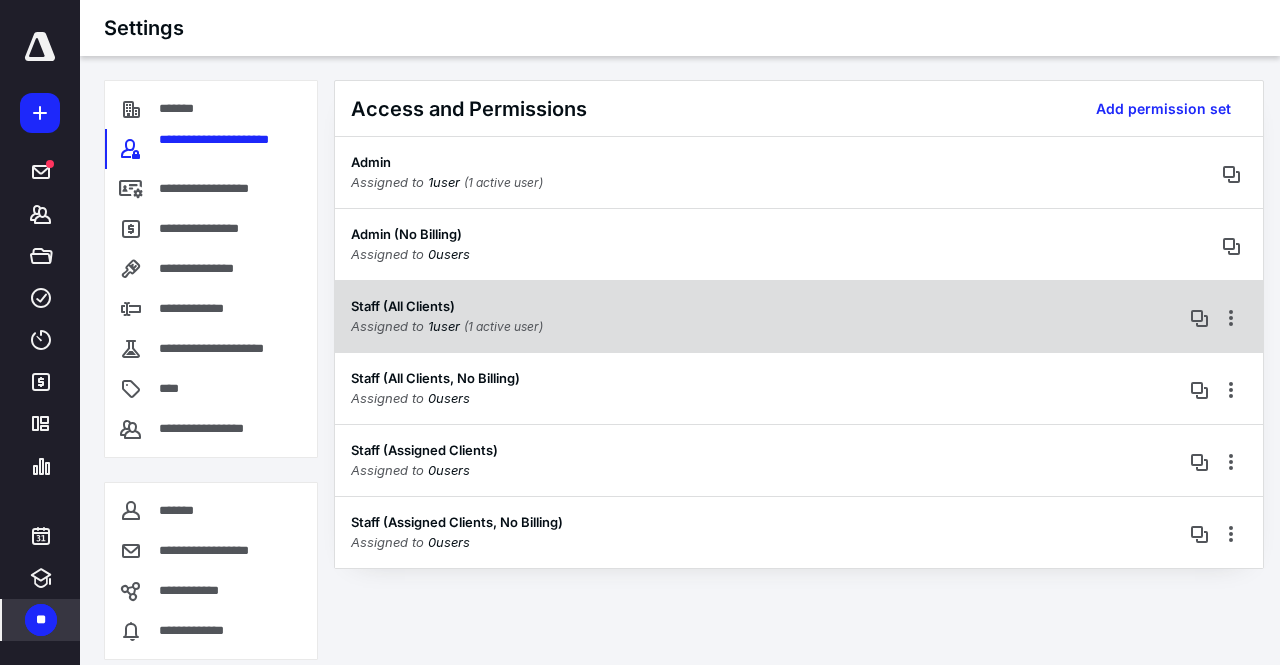 click on "Staff (All Clients) Assigned to   1  user   (1 active user)" at bounding box center [799, 316] 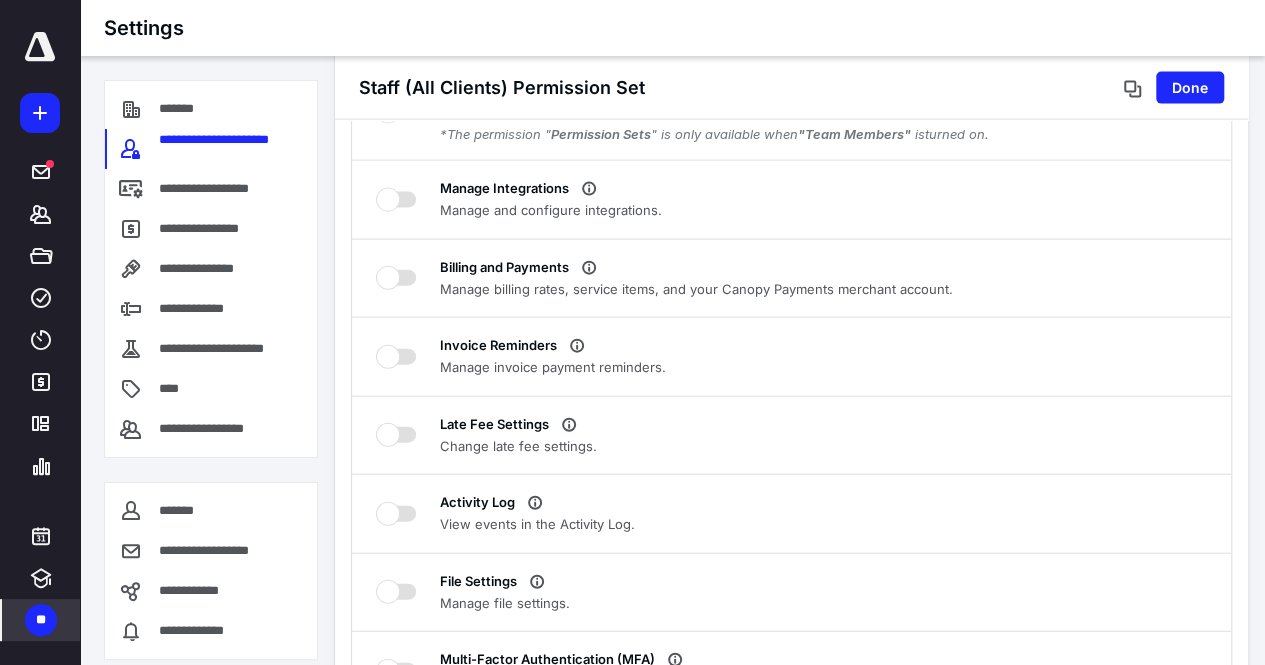 scroll, scrollTop: 9777, scrollLeft: 0, axis: vertical 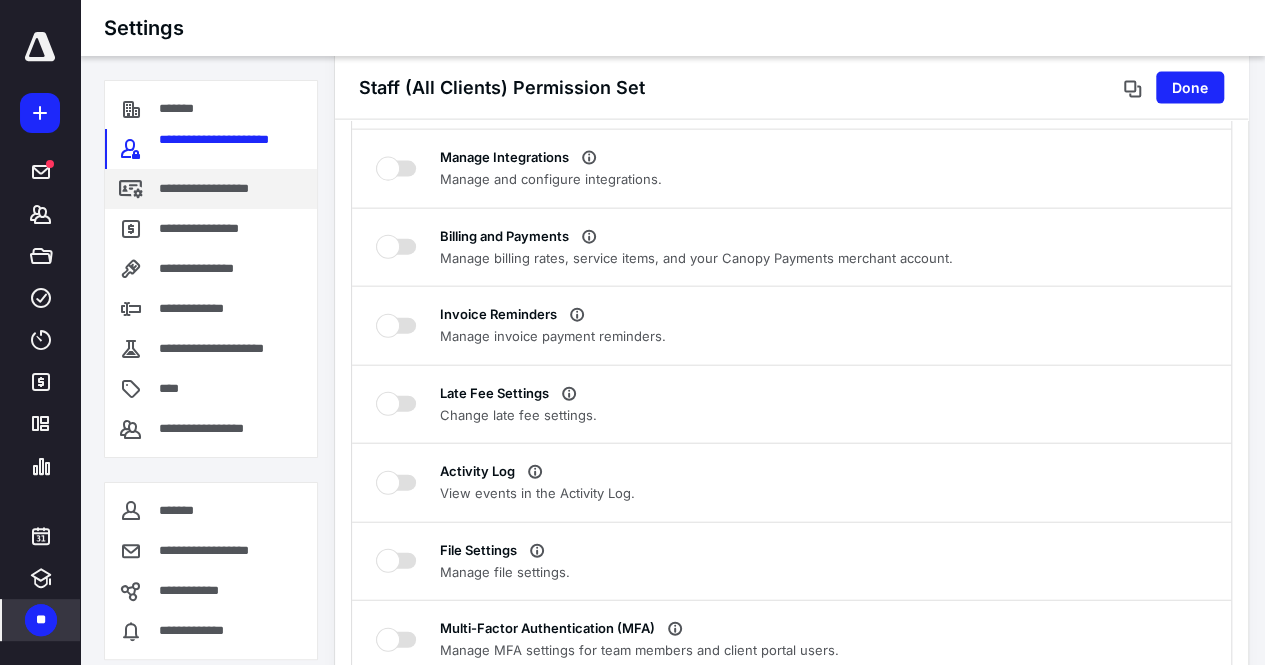 click on "**********" at bounding box center [226, 189] 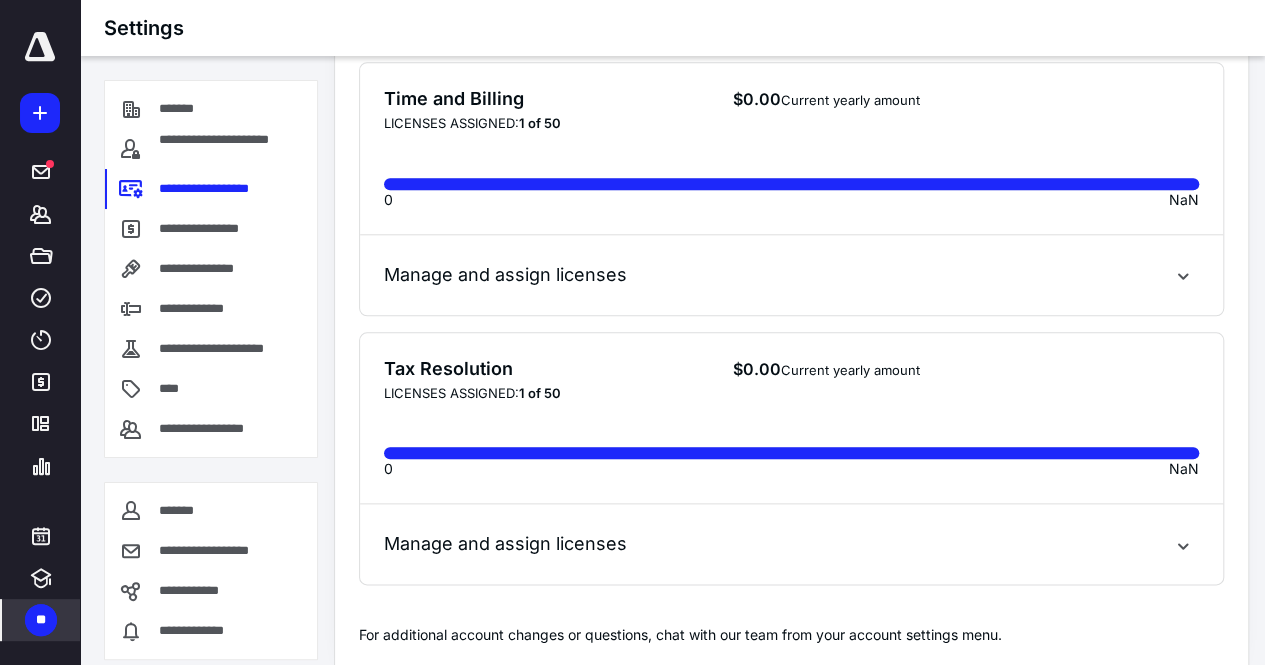 scroll, scrollTop: 926, scrollLeft: 0, axis: vertical 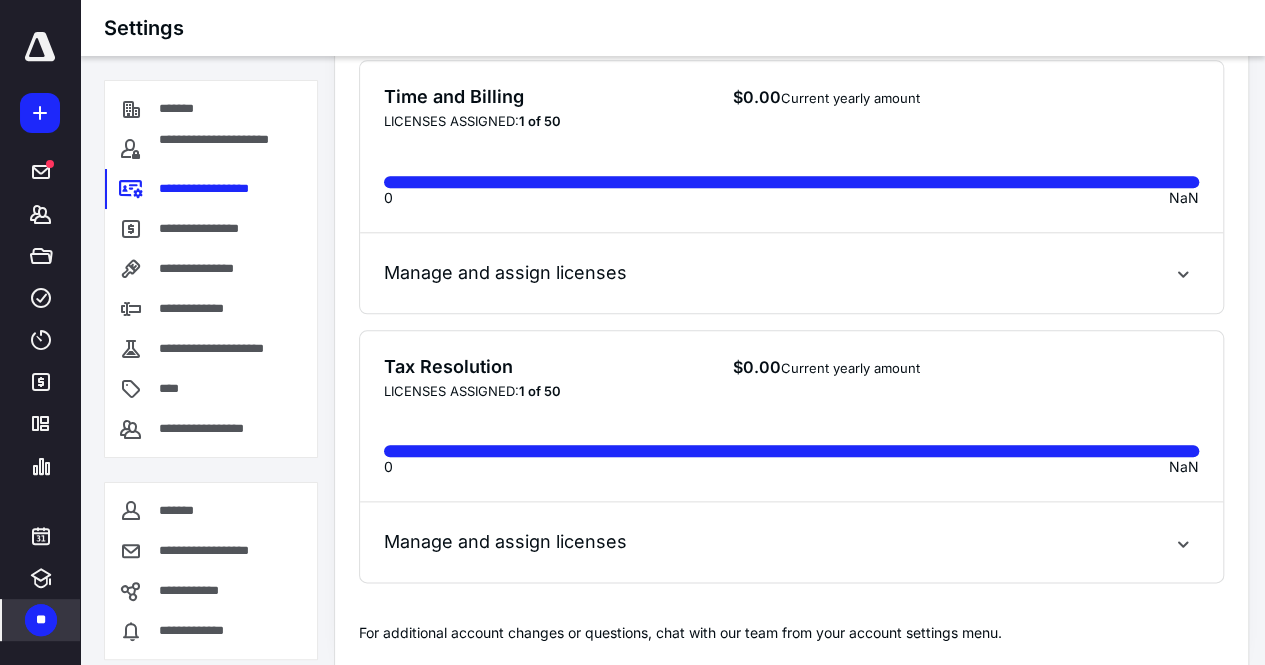 click on "Manage and assign licenses" at bounding box center (505, 542) 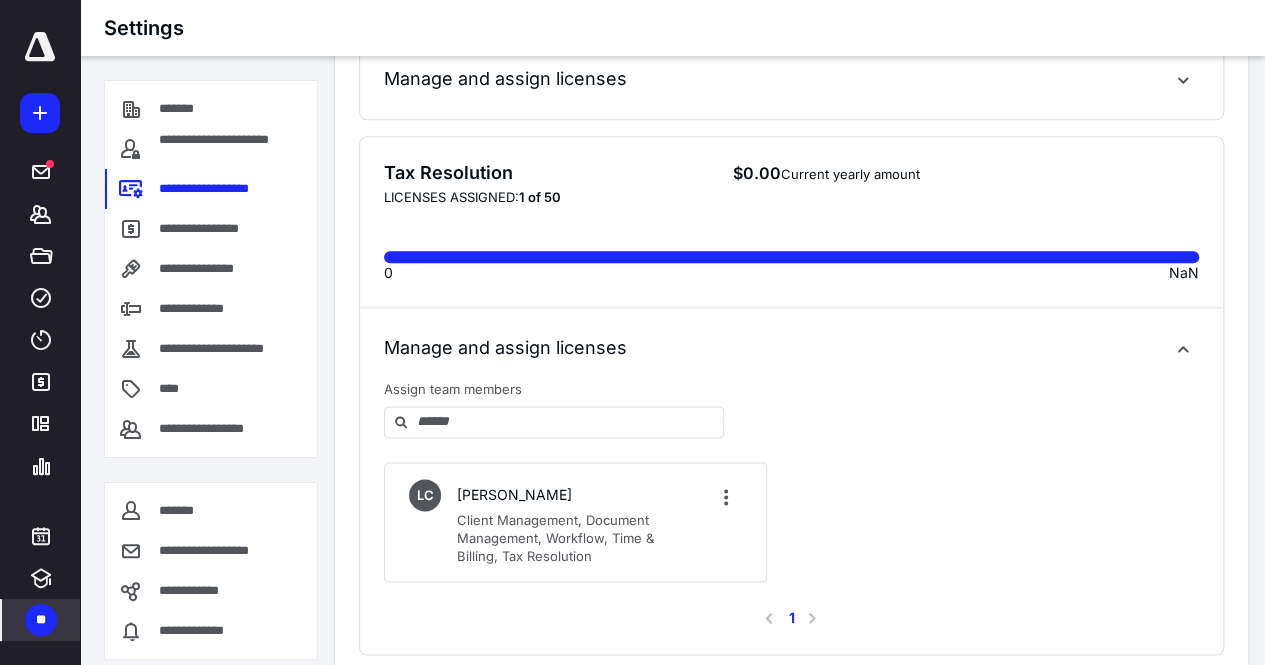 scroll, scrollTop: 1192, scrollLeft: 0, axis: vertical 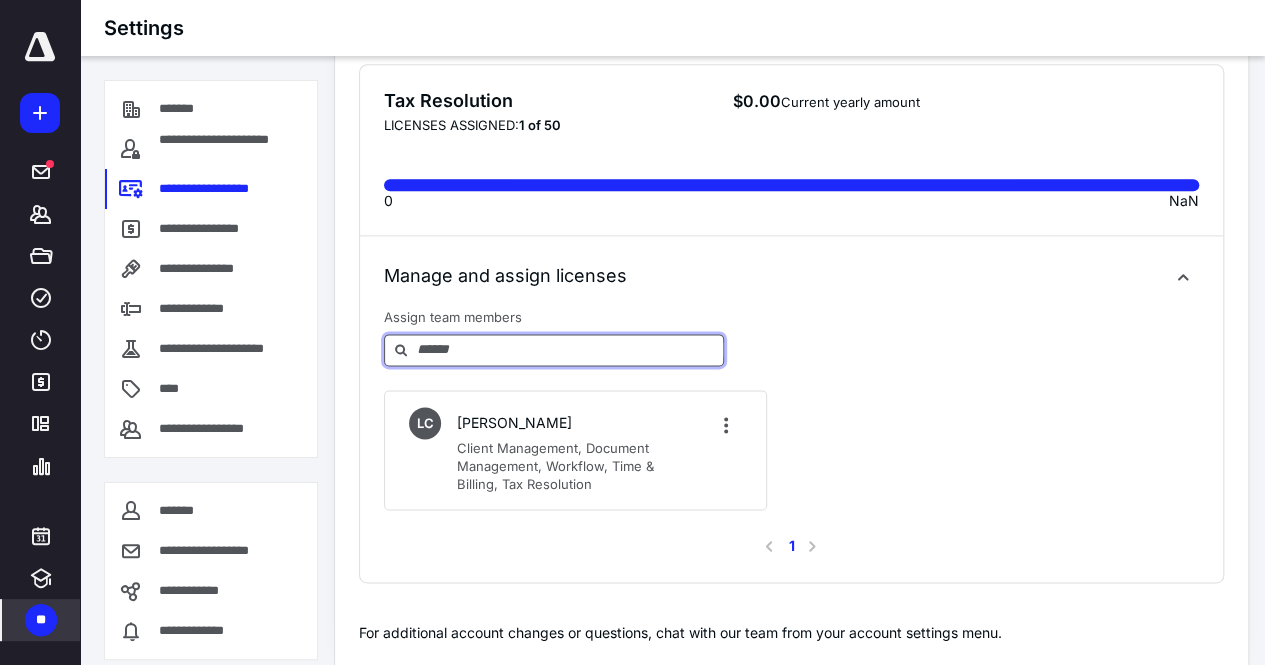 click at bounding box center (569, 349) 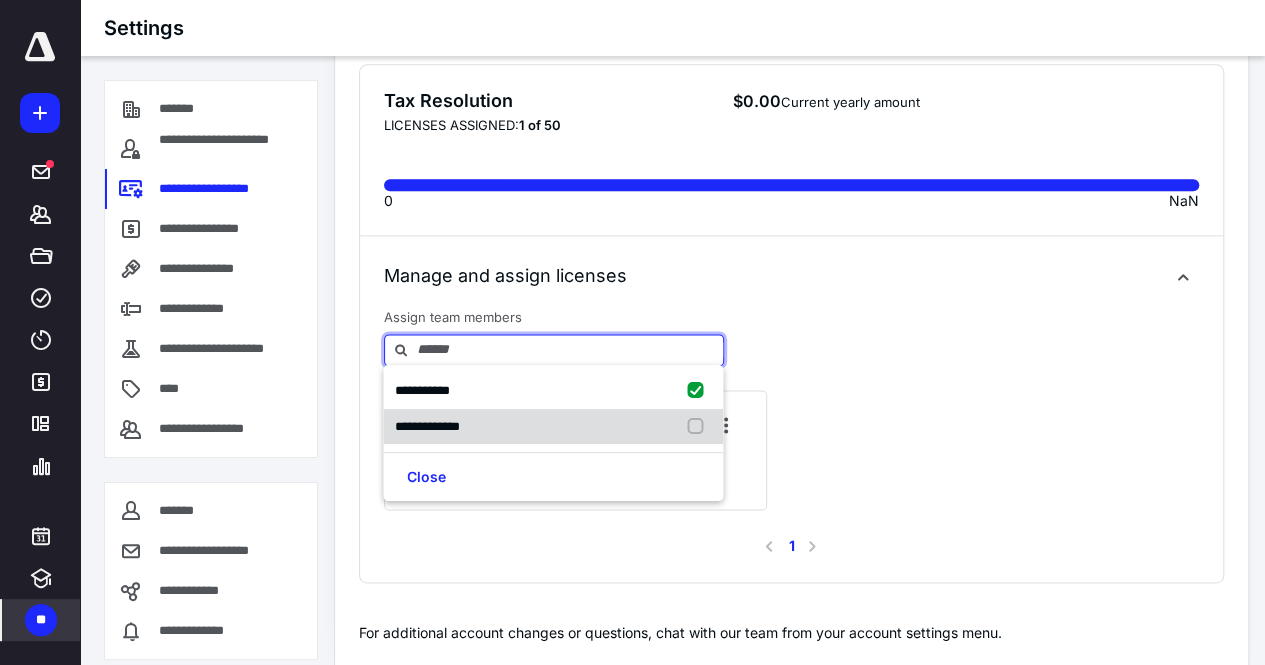 click at bounding box center (699, 426) 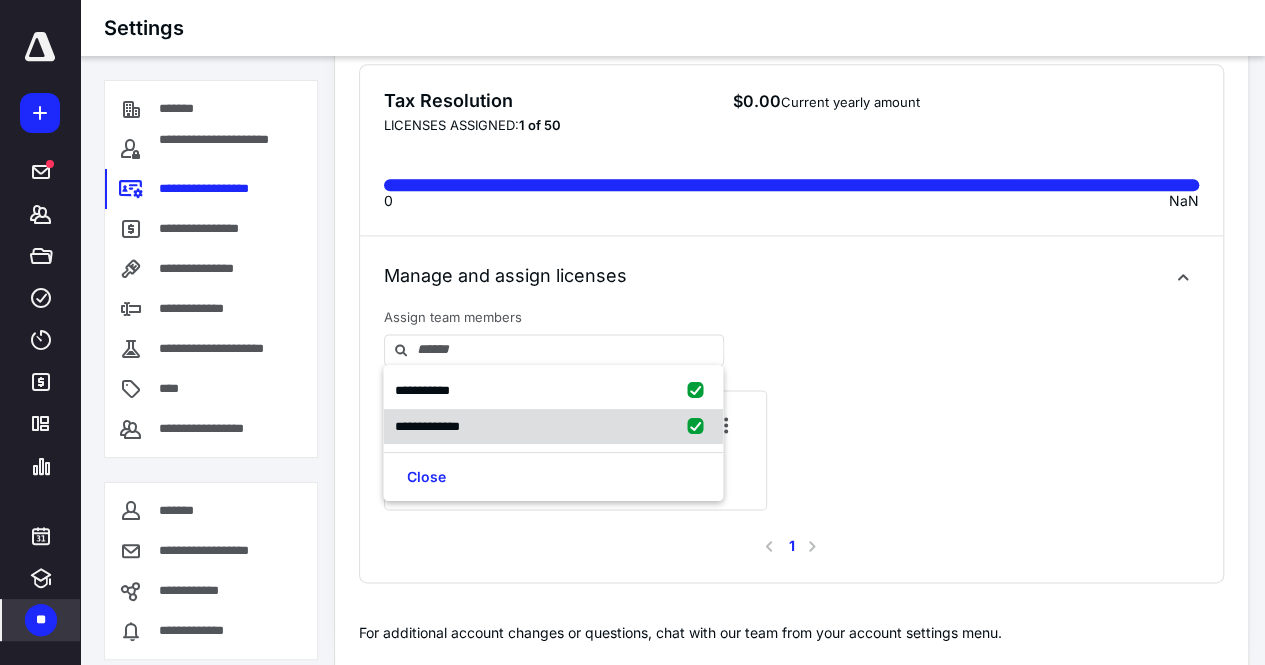 checkbox on "true" 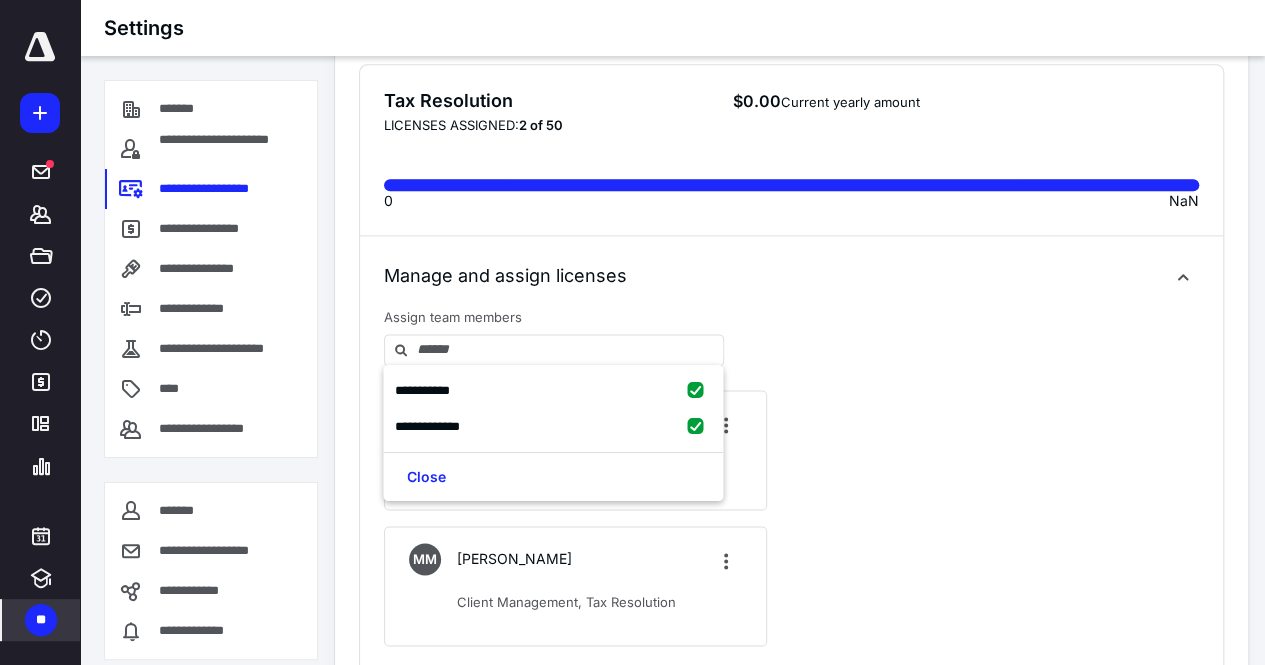 click on "LC [PERSON_NAME] Client Management, Document Management, Workflow, Time & Billing, Tax Resolution MM [PERSON_NAME] Client Management, Tax Resolution" at bounding box center [791, 510] 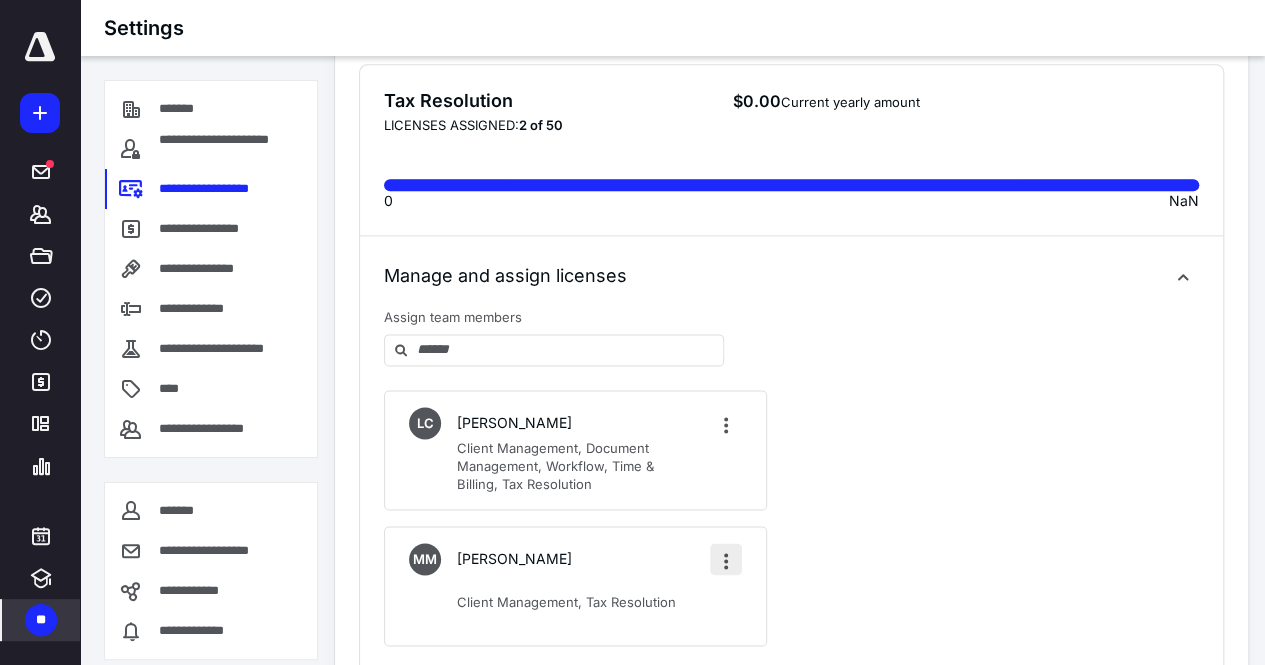 click at bounding box center [726, 559] 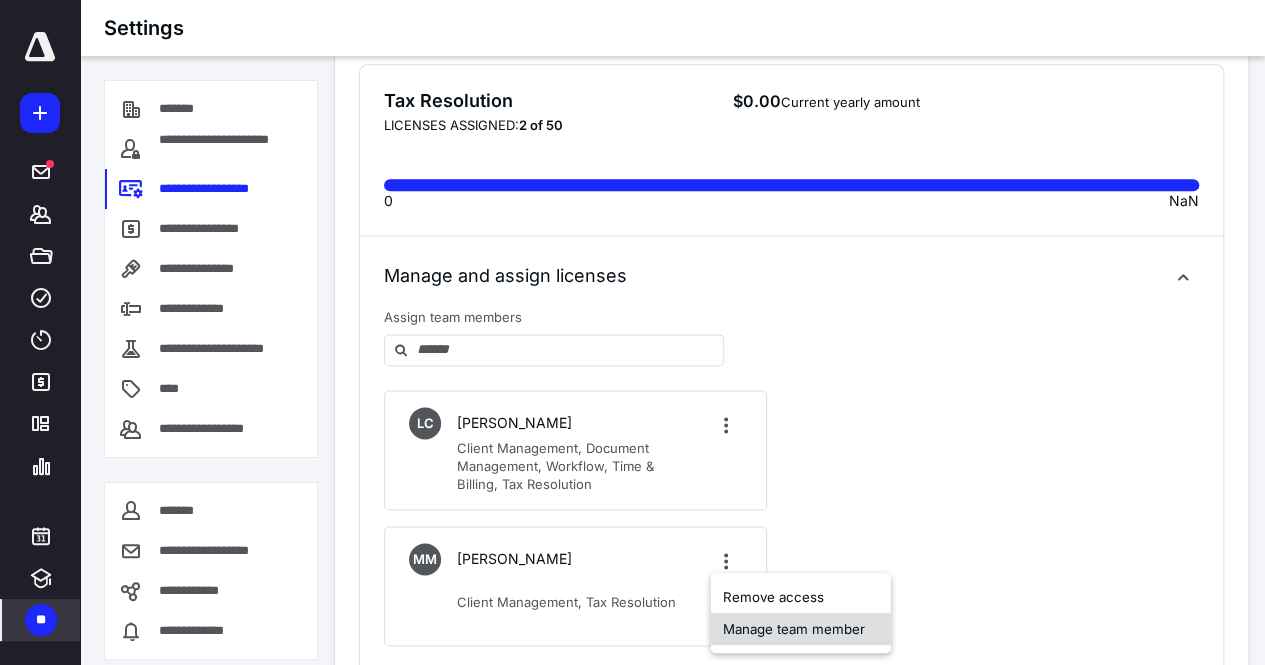 click on "Manage team member" at bounding box center [801, 629] 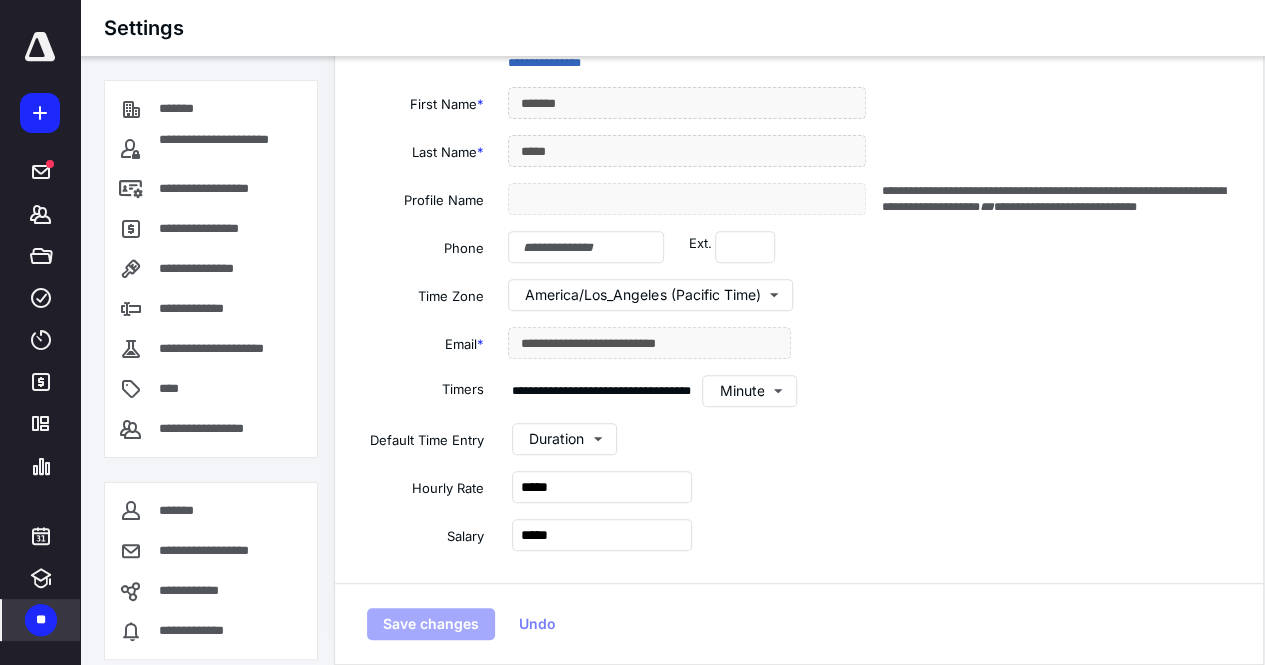 scroll, scrollTop: 0, scrollLeft: 0, axis: both 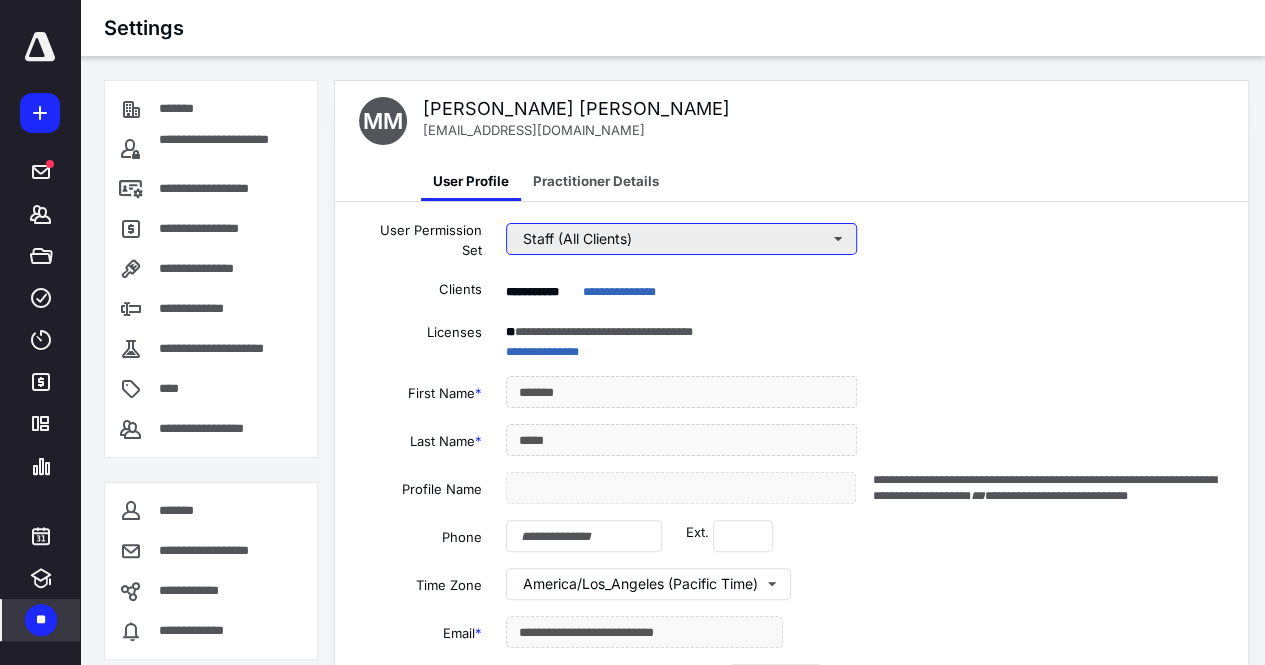 click on "Staff (All Clients)" at bounding box center [681, 239] 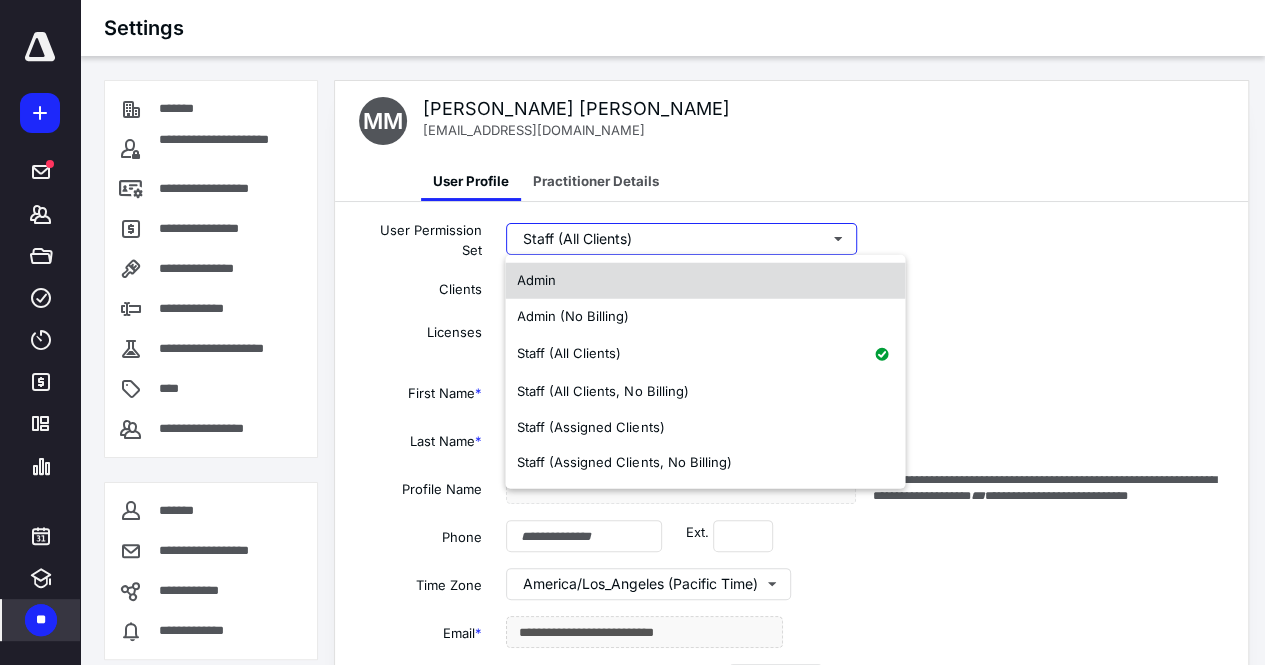 click on "Admin" at bounding box center [536, 280] 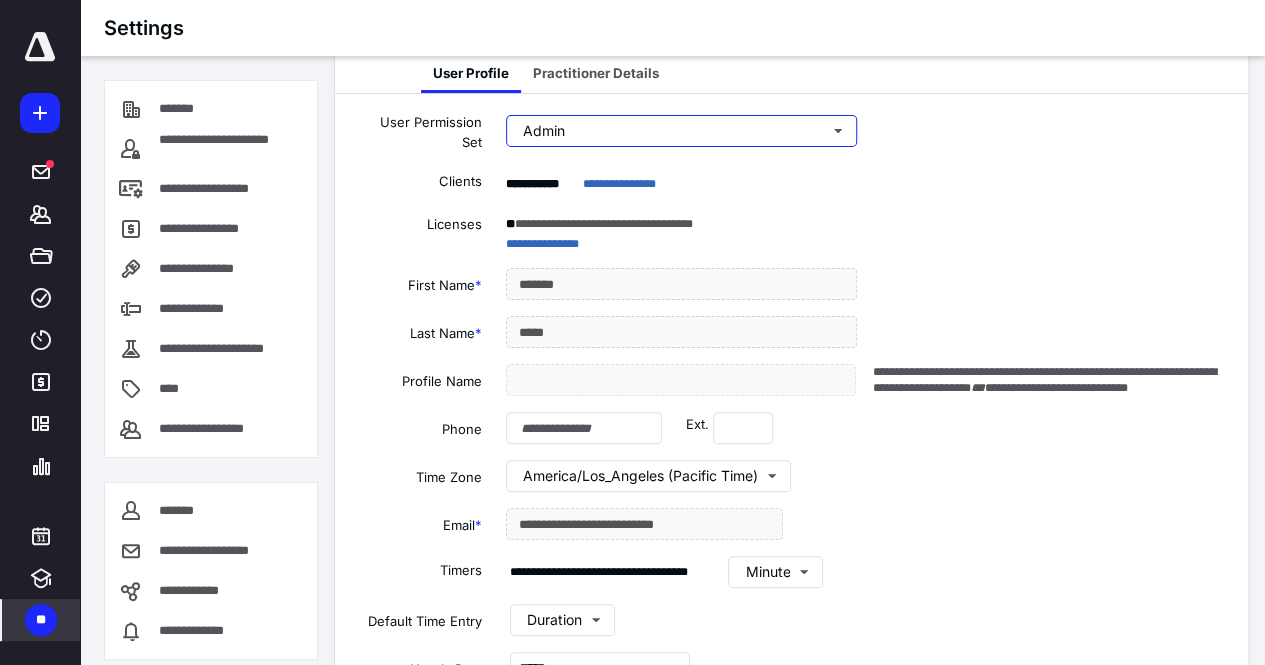 scroll, scrollTop: 287, scrollLeft: 0, axis: vertical 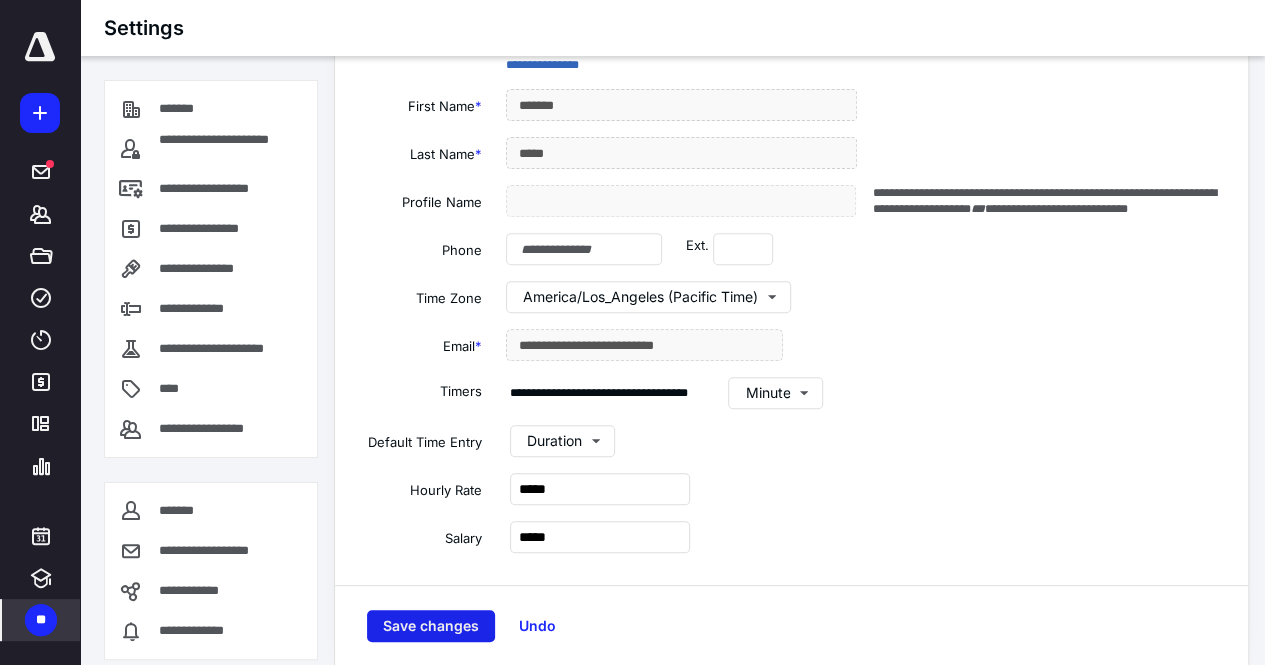 click on "Save changes" at bounding box center [431, 626] 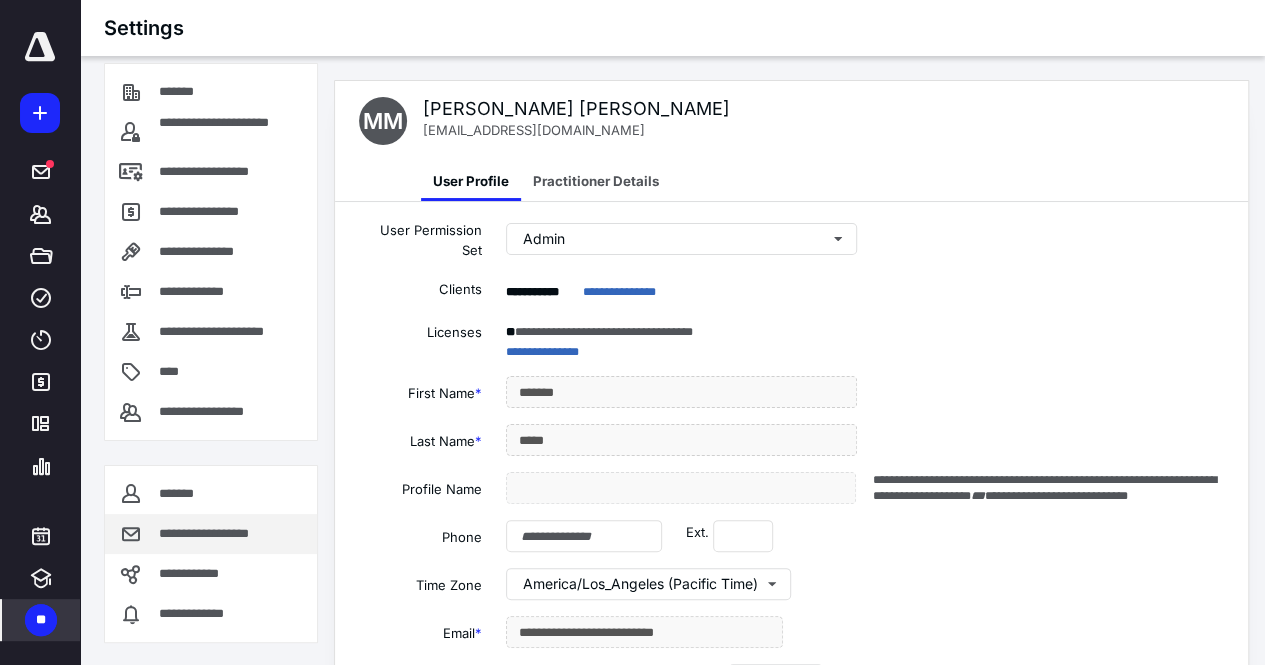 scroll, scrollTop: 0, scrollLeft: 0, axis: both 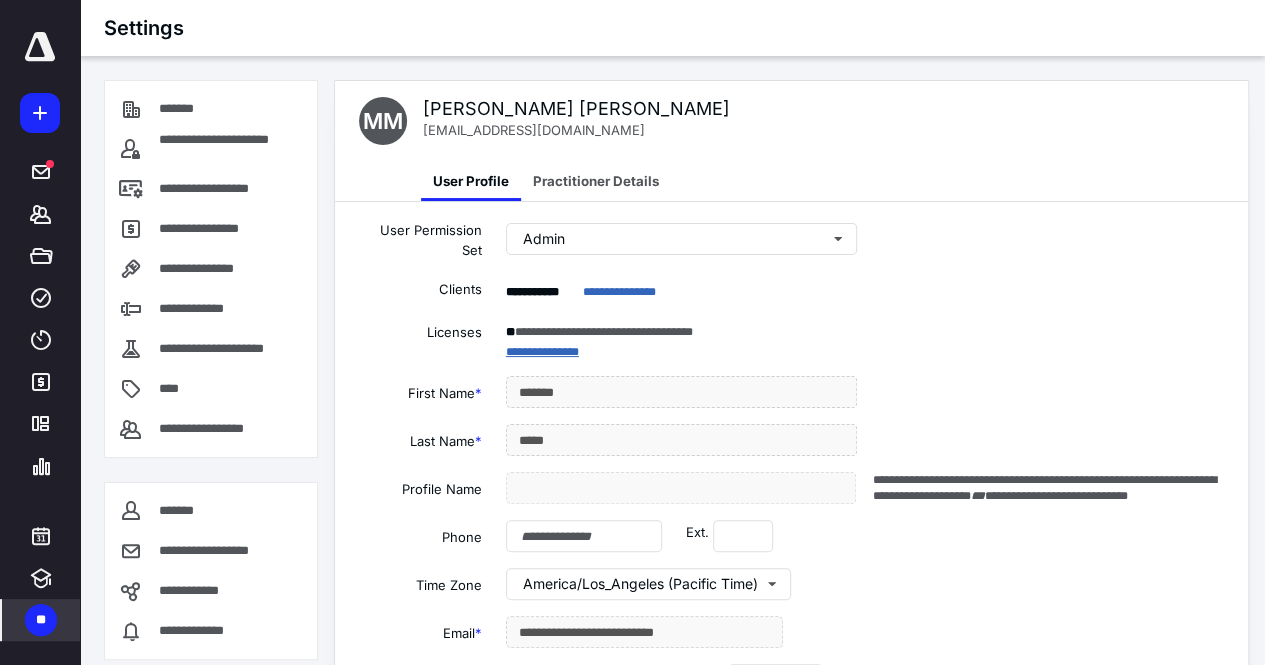 click on "**********" at bounding box center (542, 352) 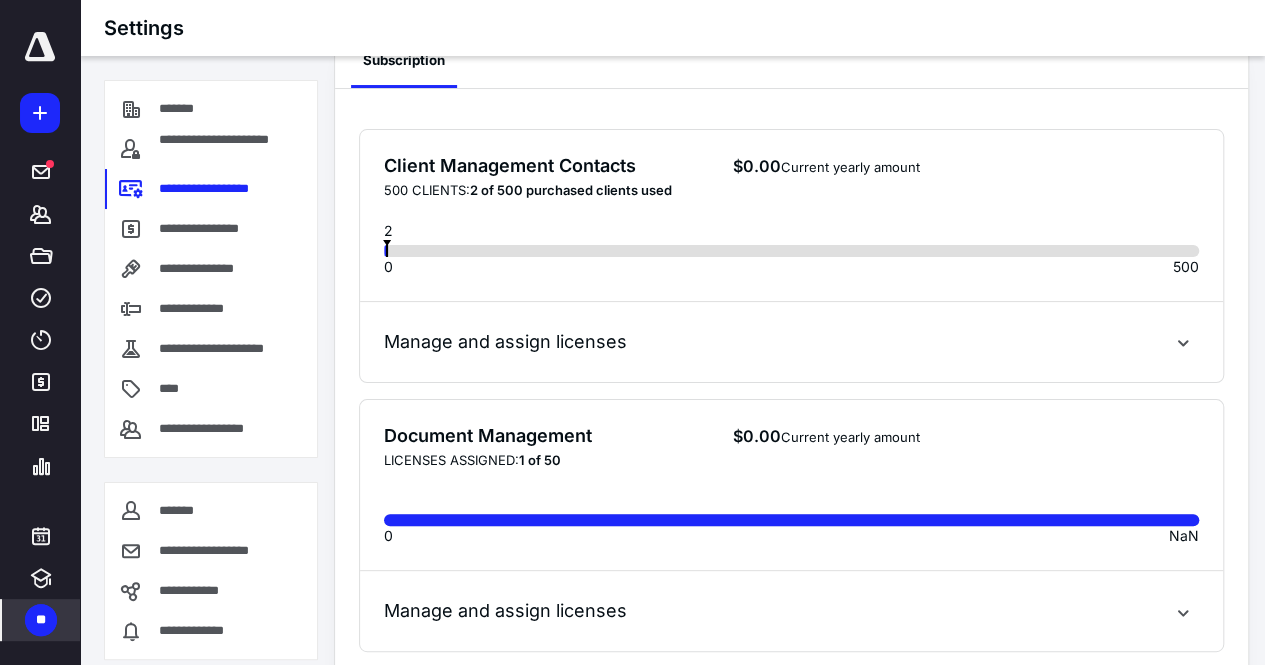 scroll, scrollTop: 57, scrollLeft: 0, axis: vertical 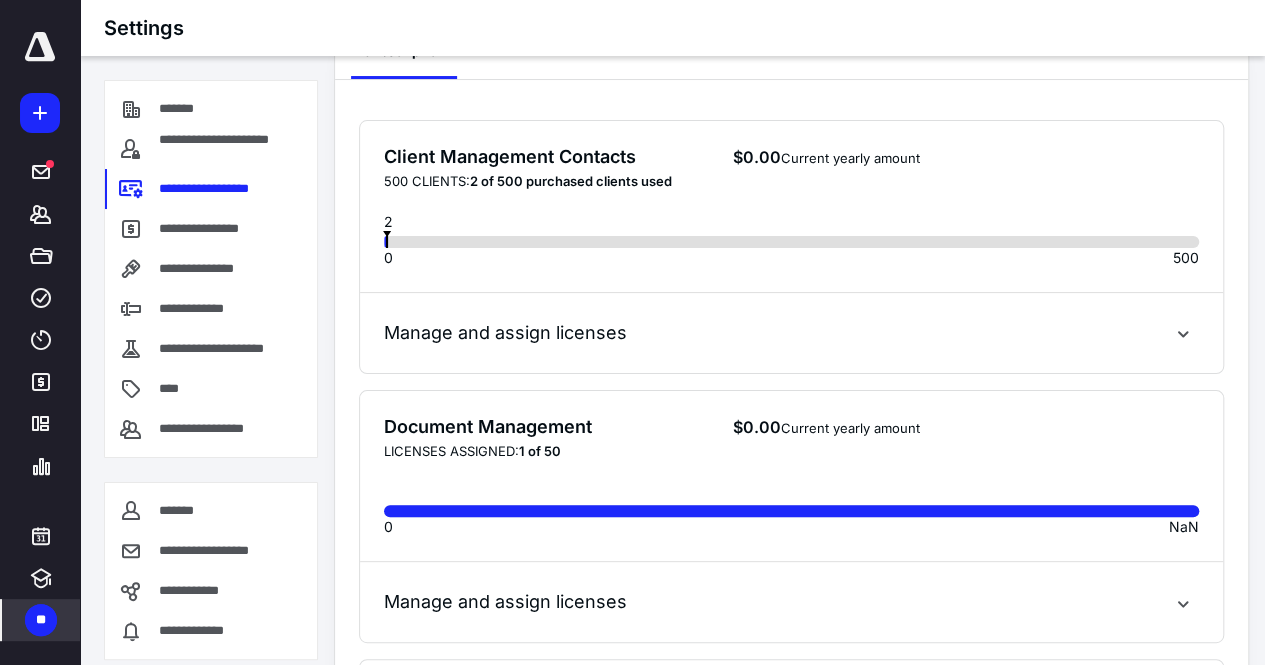 click on "Manage and assign licenses" at bounding box center [505, 602] 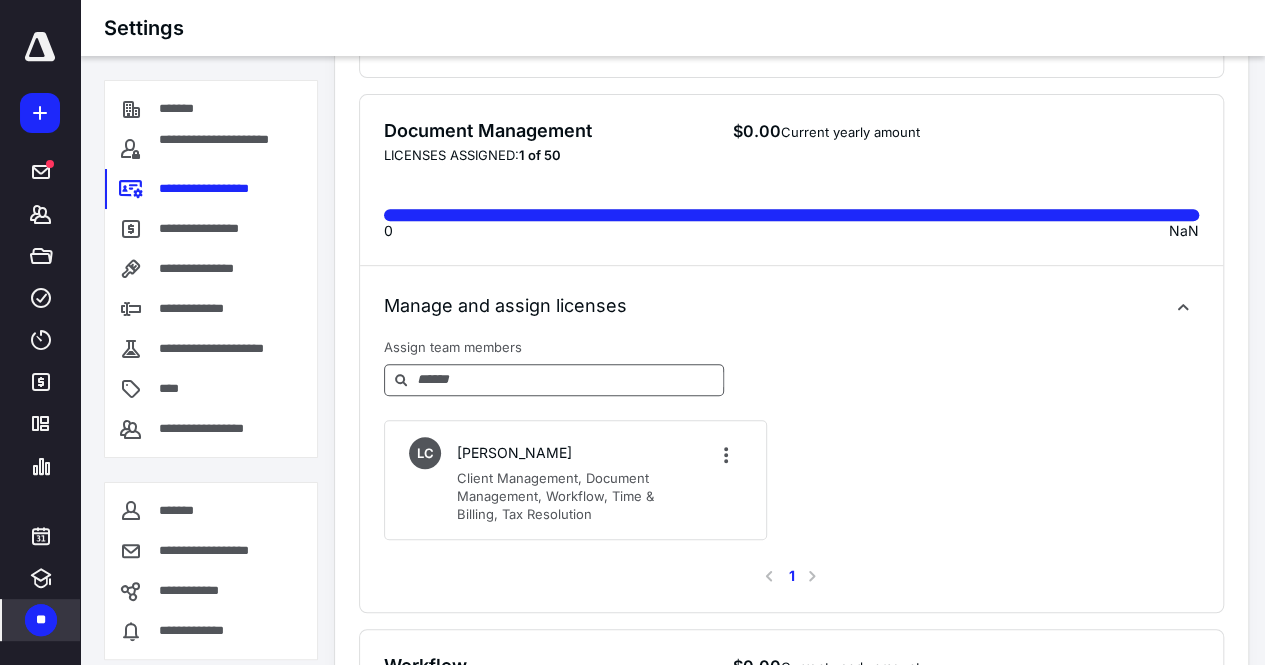 scroll, scrollTop: 390, scrollLeft: 0, axis: vertical 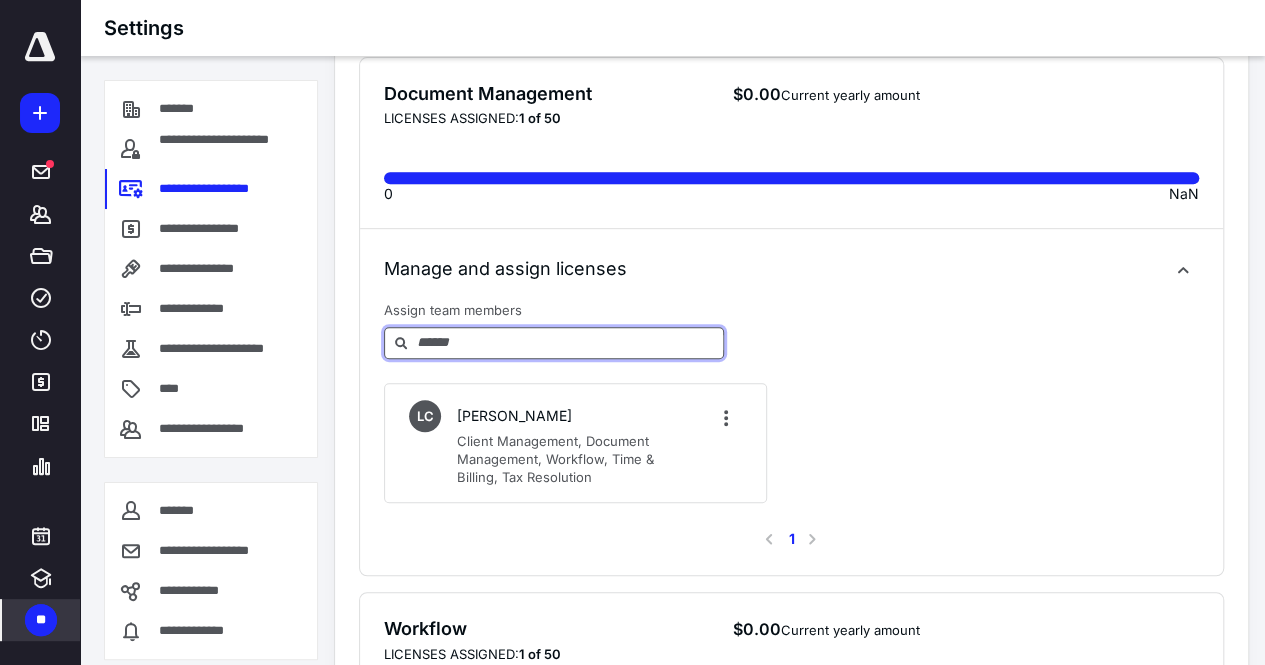 click at bounding box center (569, 342) 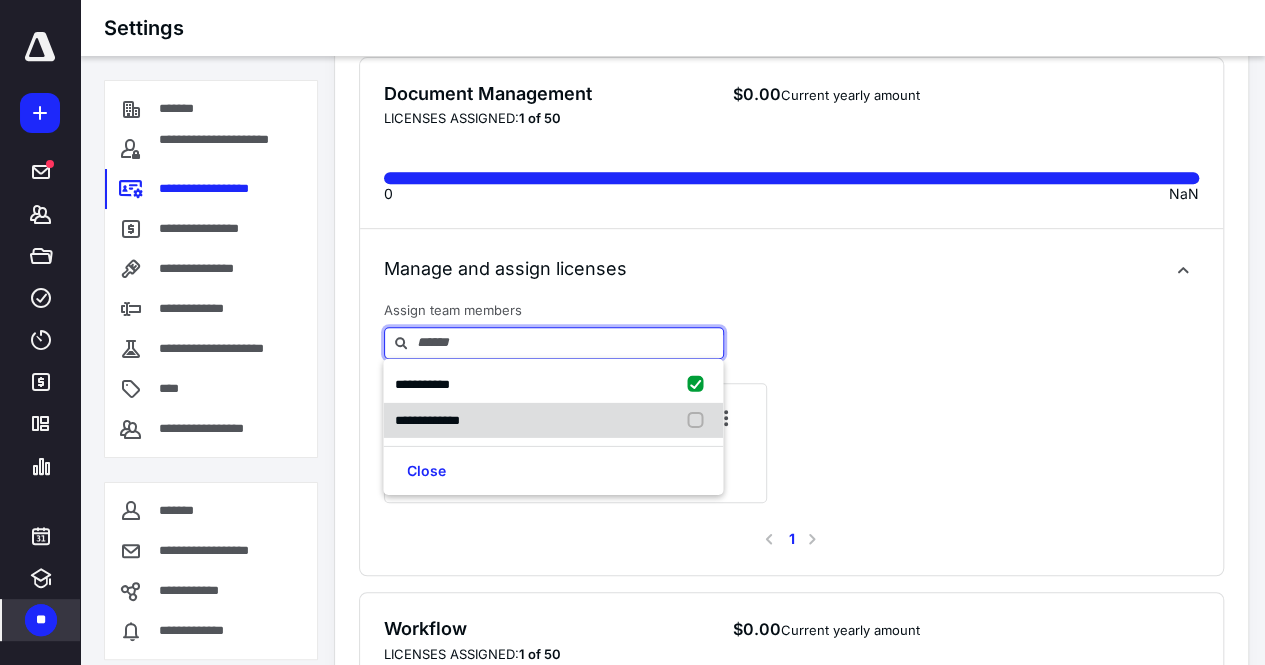 click at bounding box center (699, 420) 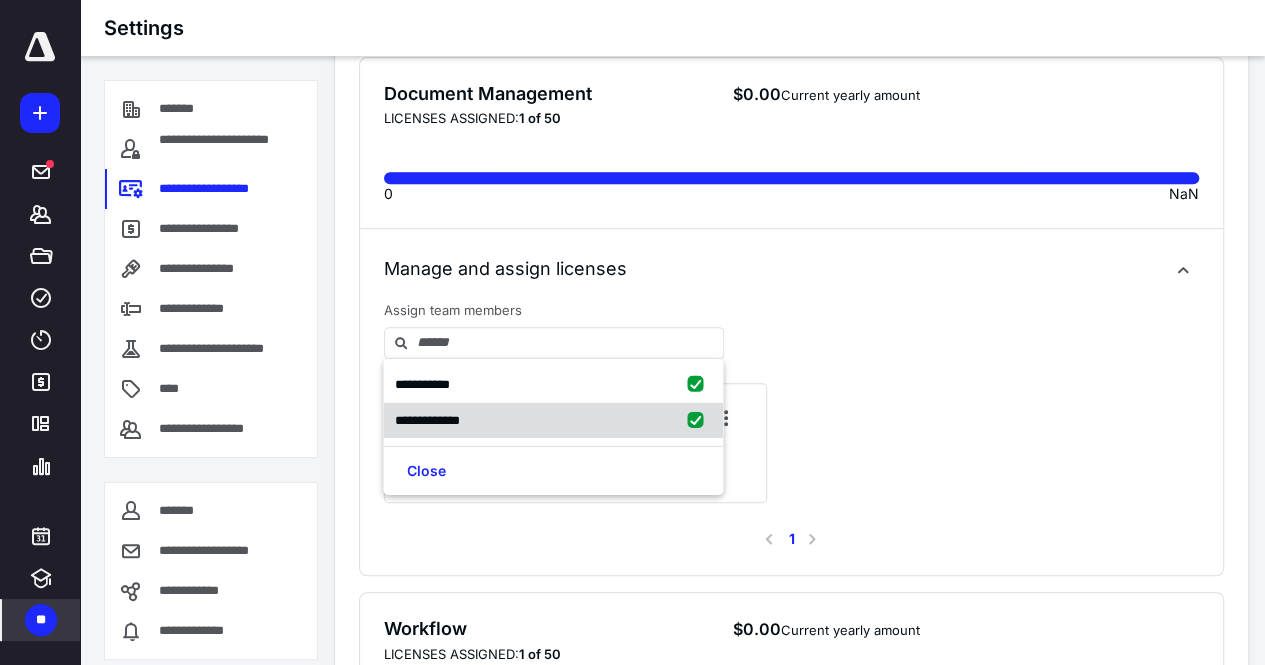 checkbox on "true" 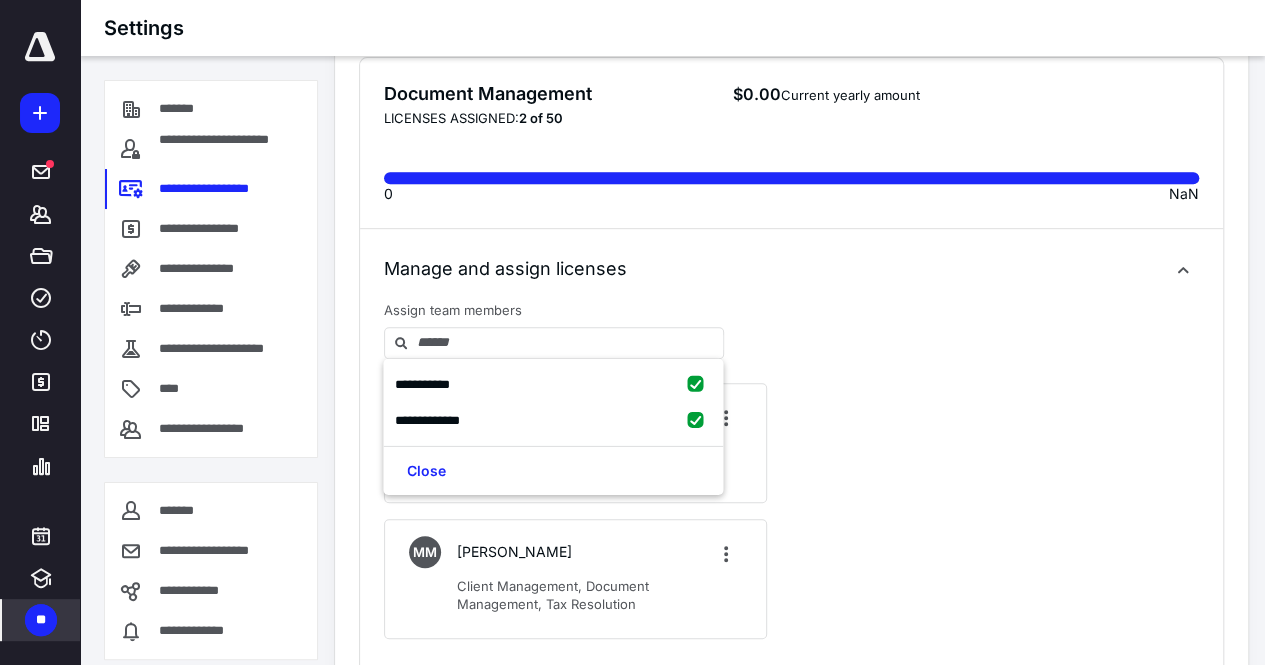 click on "LC [PERSON_NAME] Client Management, Document Management, Workflow, Time & Billing, Tax Resolution MM [PERSON_NAME] Client Management, Document Management, Tax Resolution" at bounding box center [791, 503] 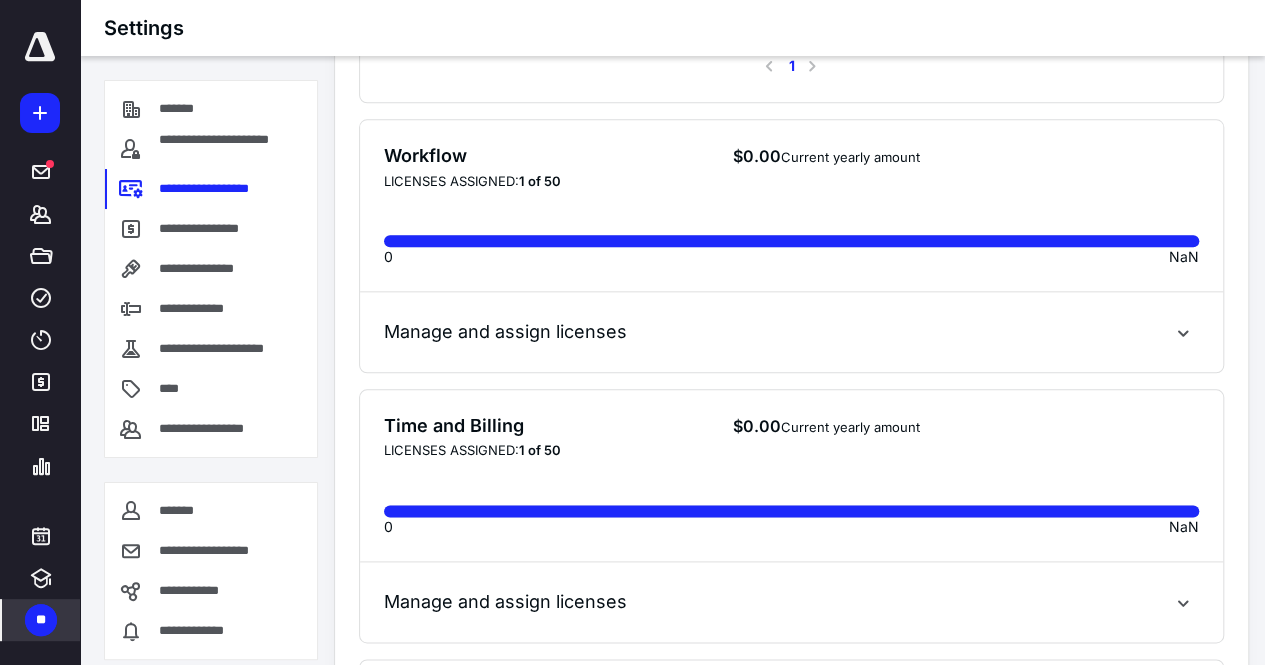 scroll, scrollTop: 969, scrollLeft: 0, axis: vertical 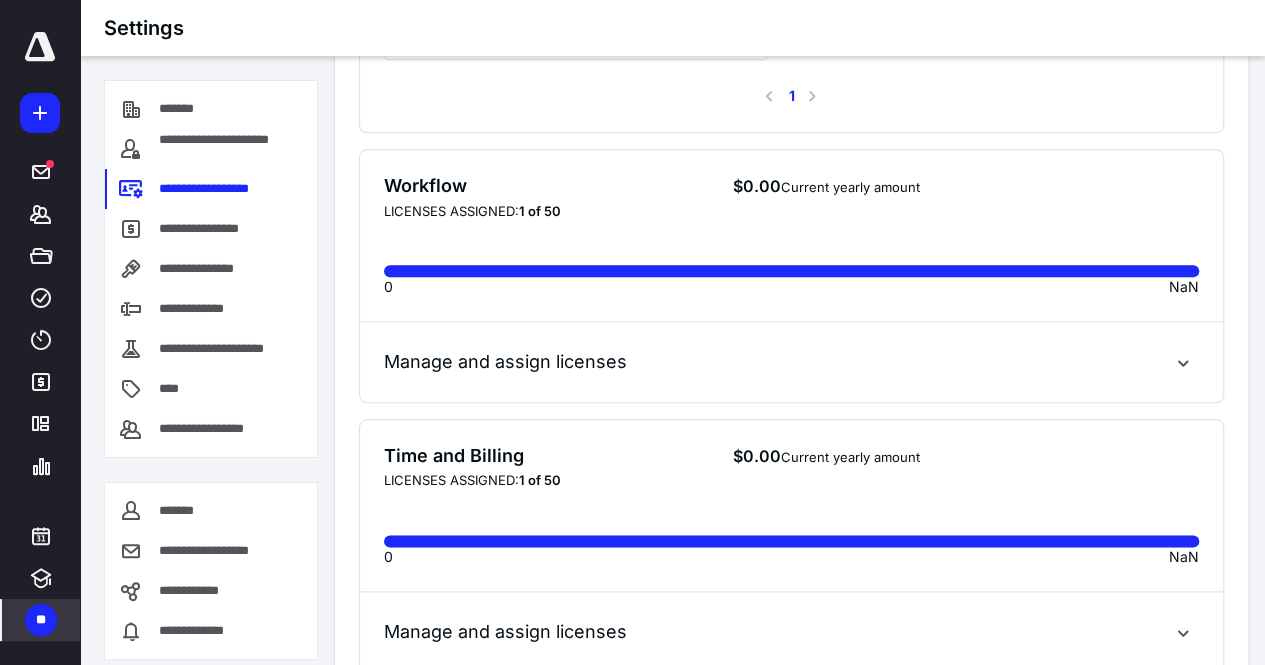 click on "Manage and assign licenses" at bounding box center (791, 362) 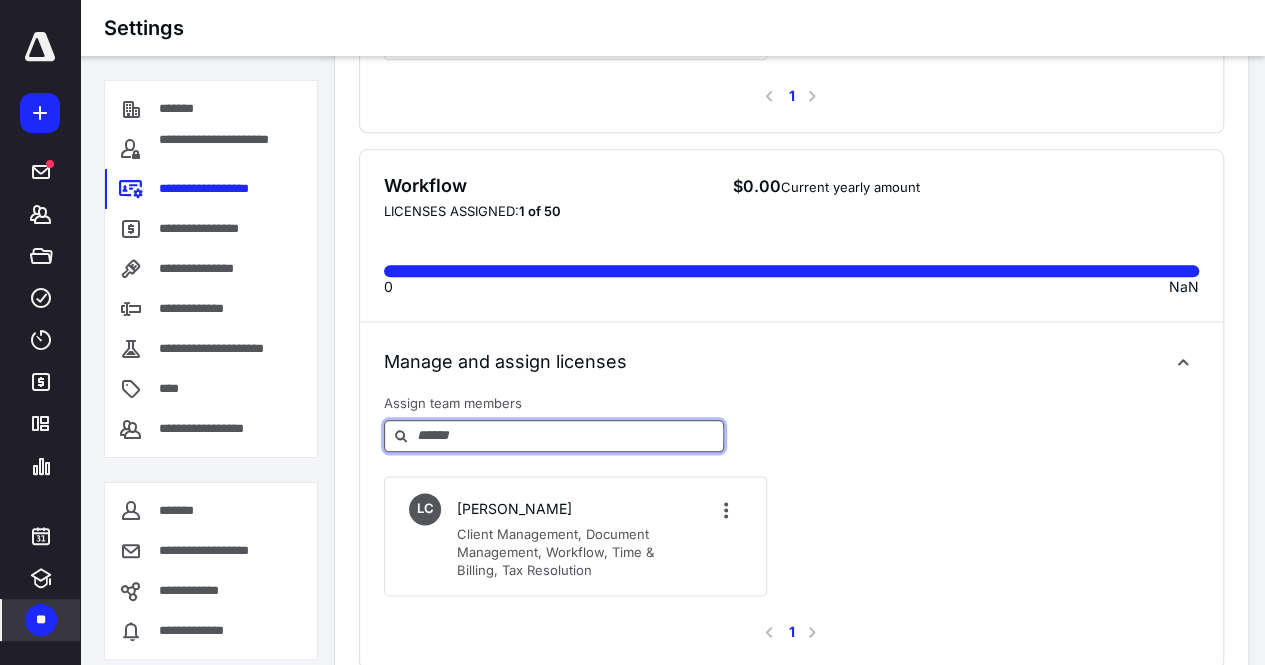 click at bounding box center (569, 435) 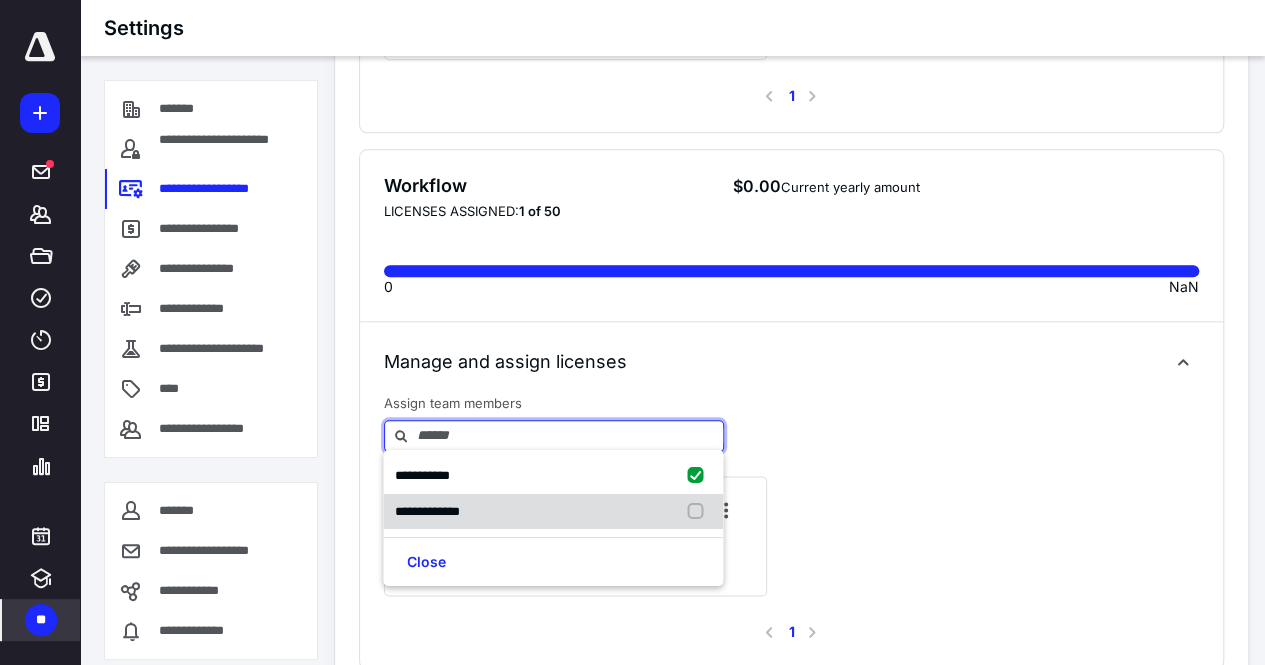 click at bounding box center [699, 511] 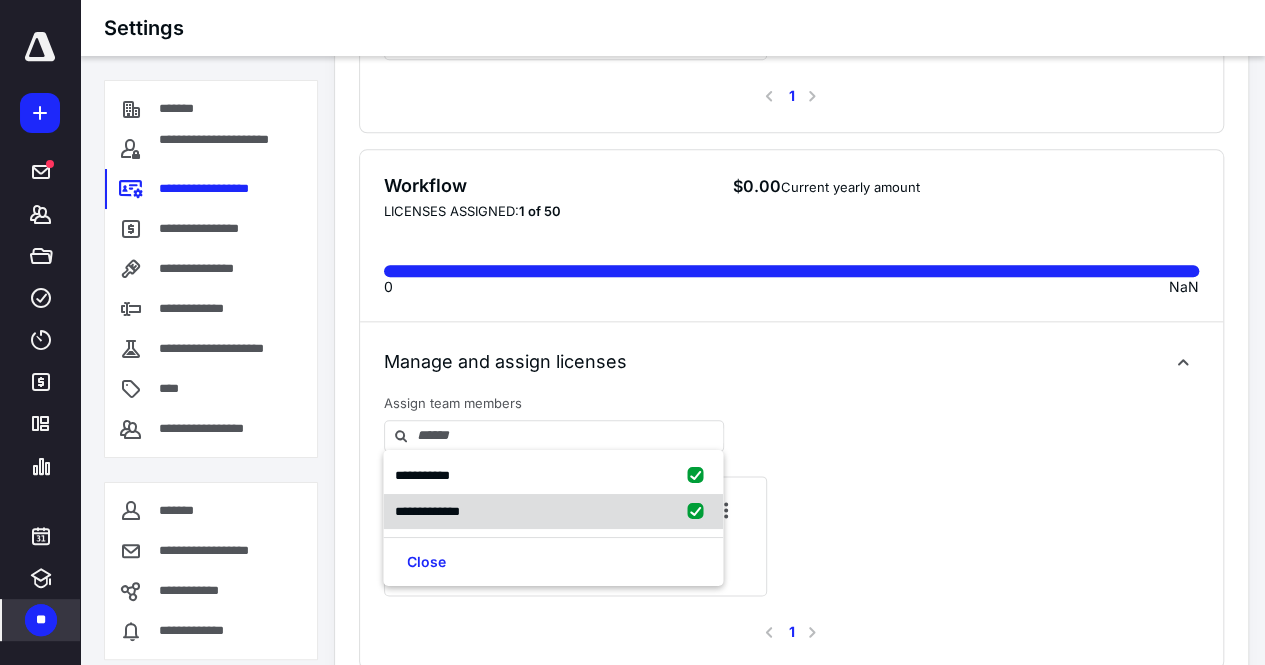 checkbox on "true" 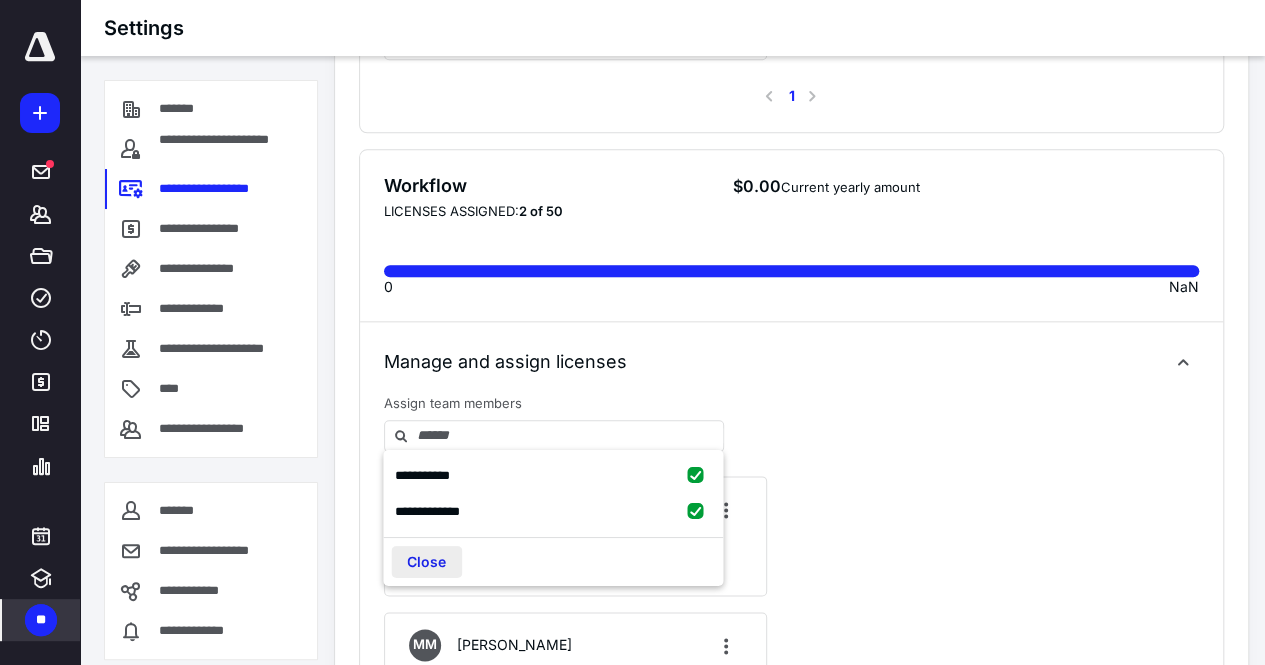 click on "Close" at bounding box center [426, 562] 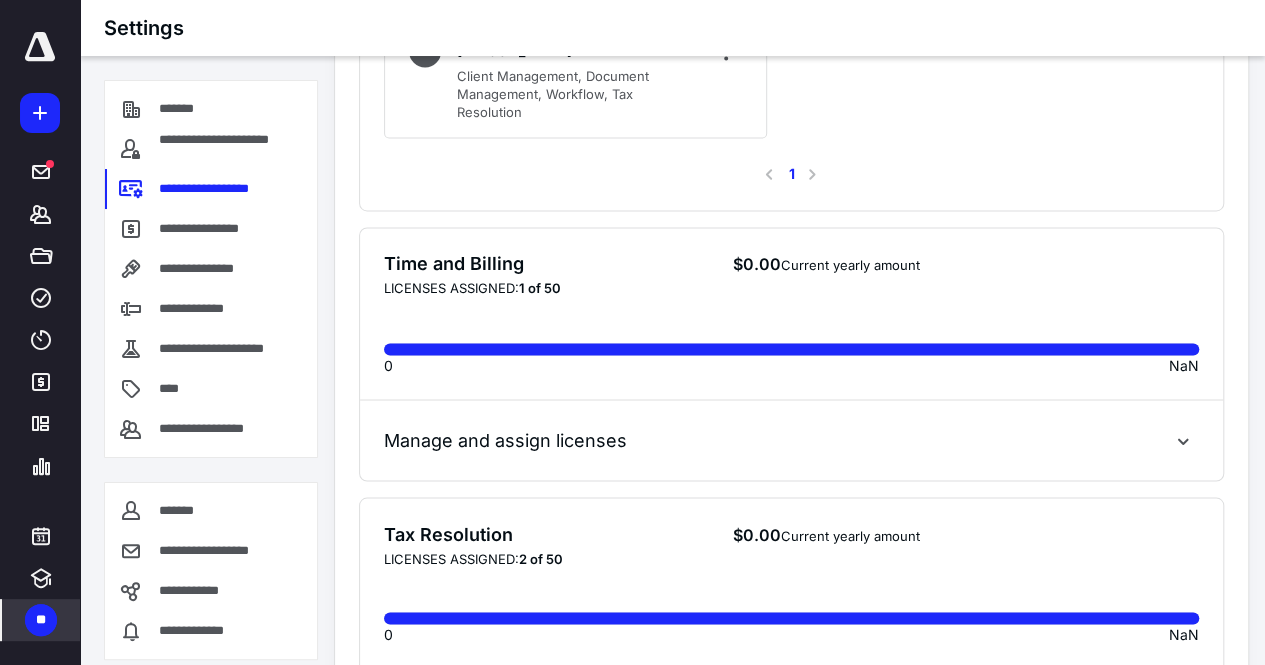 scroll, scrollTop: 1565, scrollLeft: 0, axis: vertical 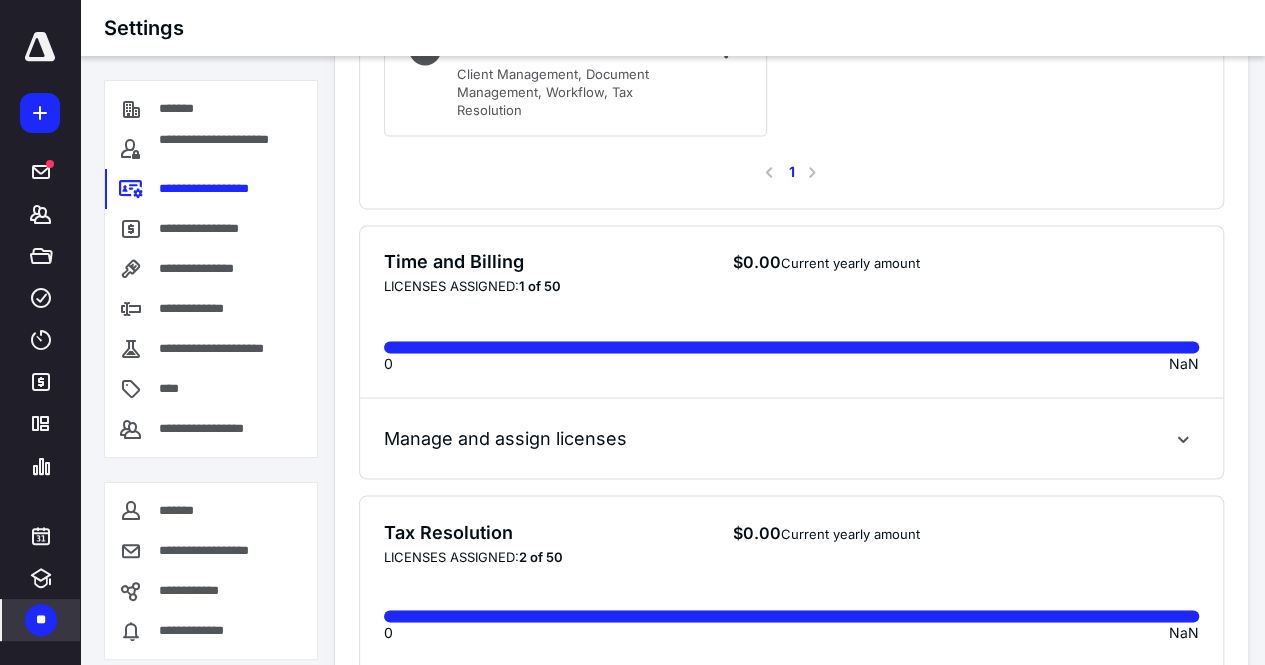 click on "Manage and assign licenses" at bounding box center (505, 438) 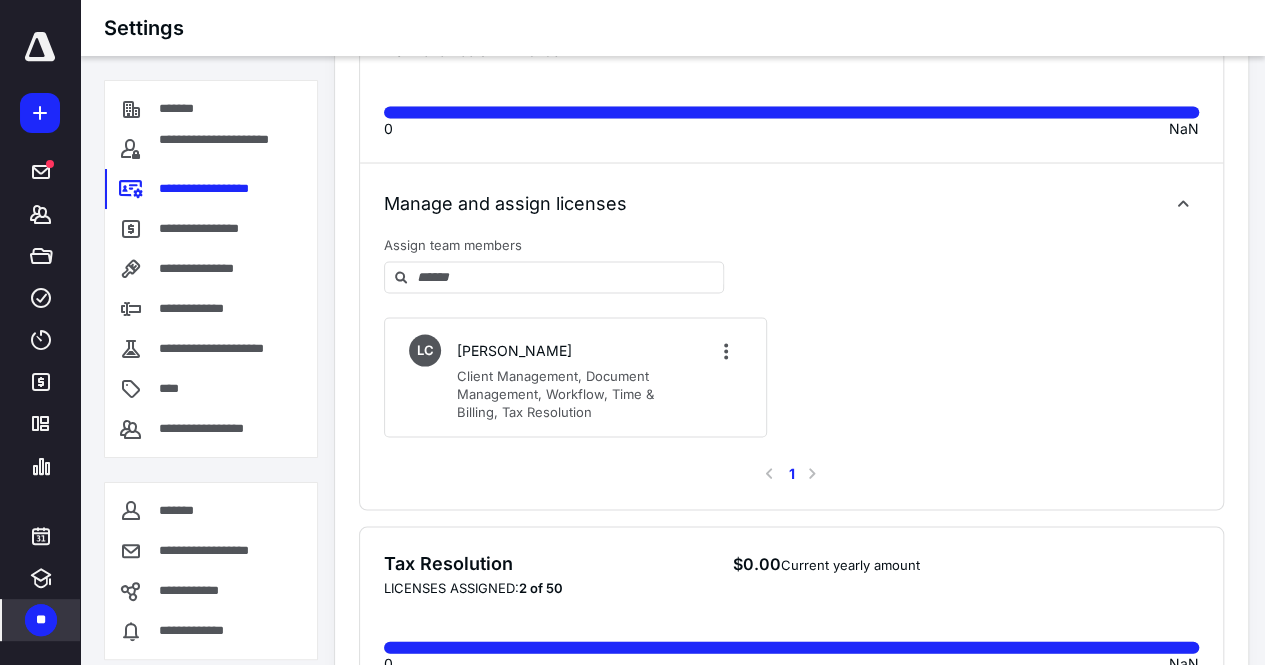 scroll, scrollTop: 1801, scrollLeft: 0, axis: vertical 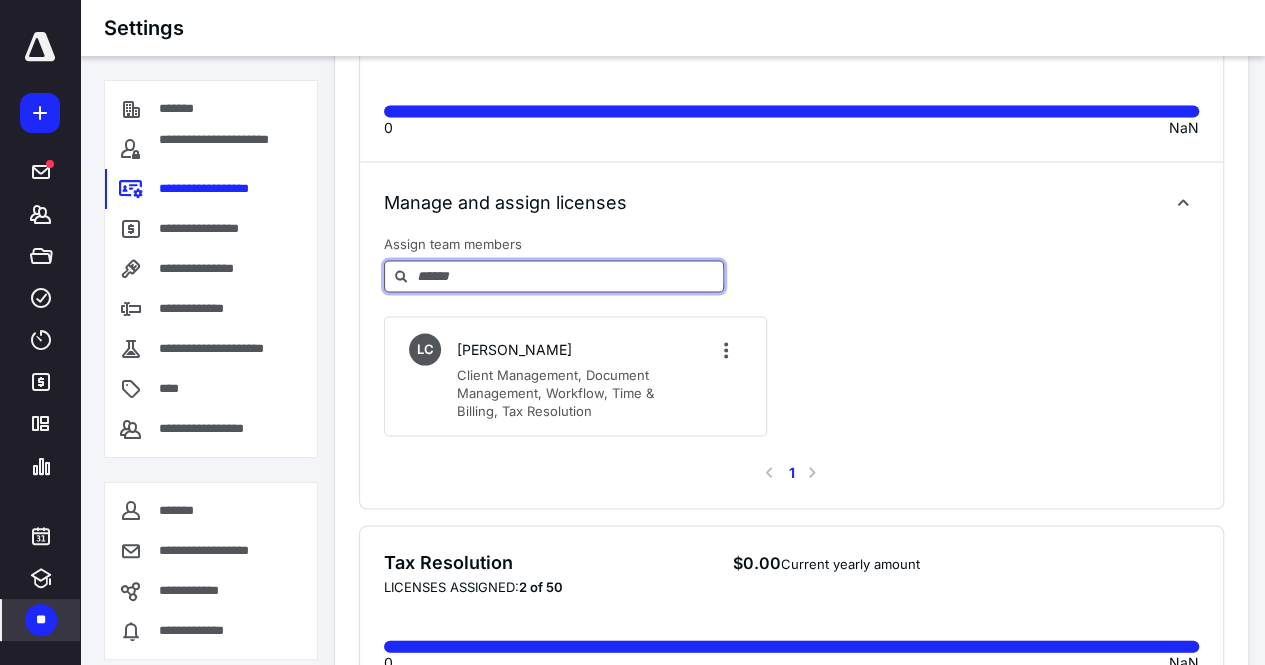 click at bounding box center [569, 275] 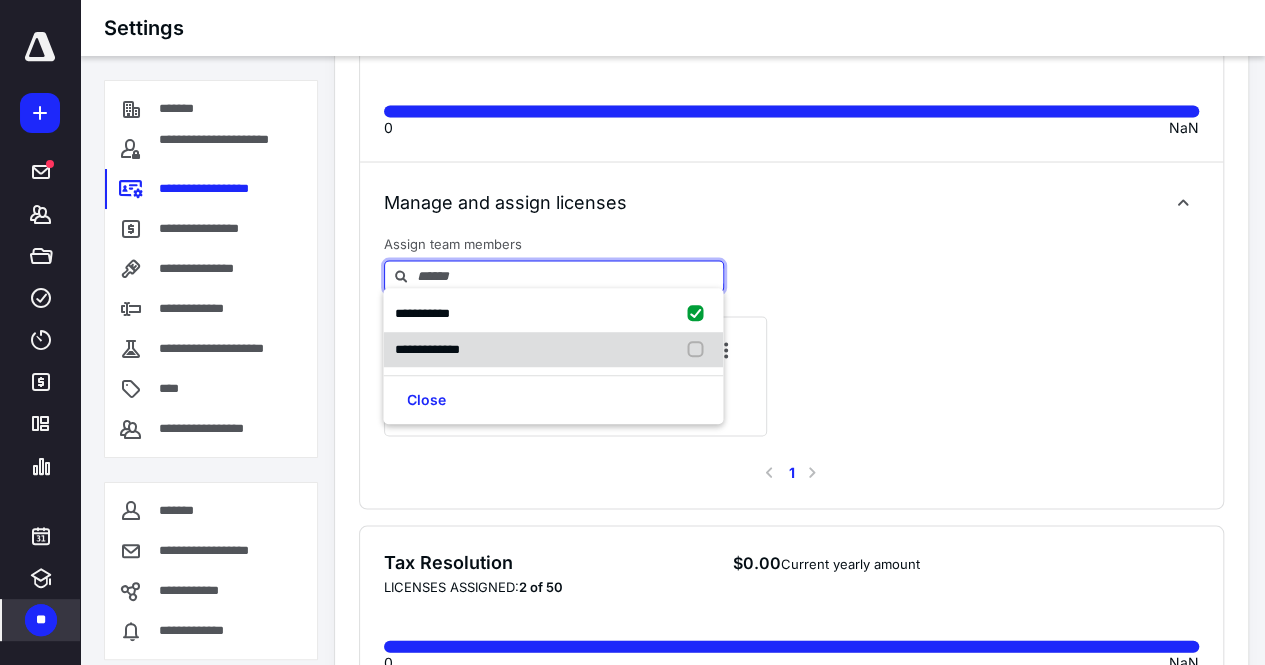 click at bounding box center (699, 349) 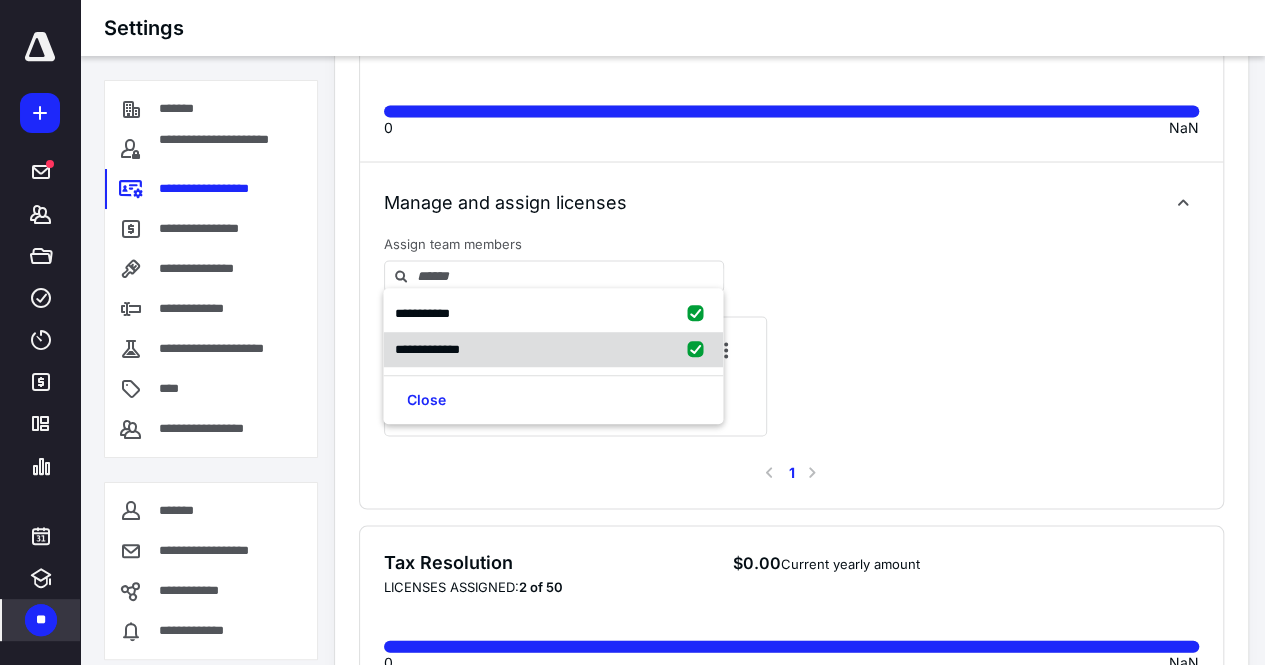 checkbox on "true" 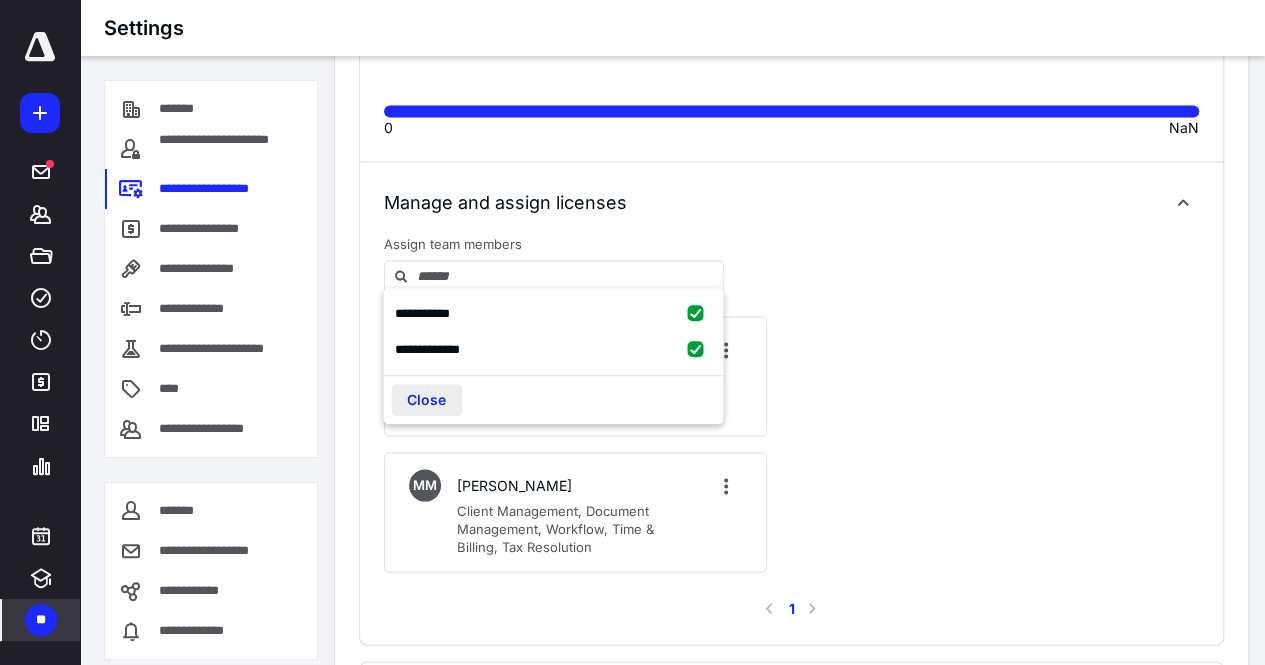 click on "Close" at bounding box center [426, 400] 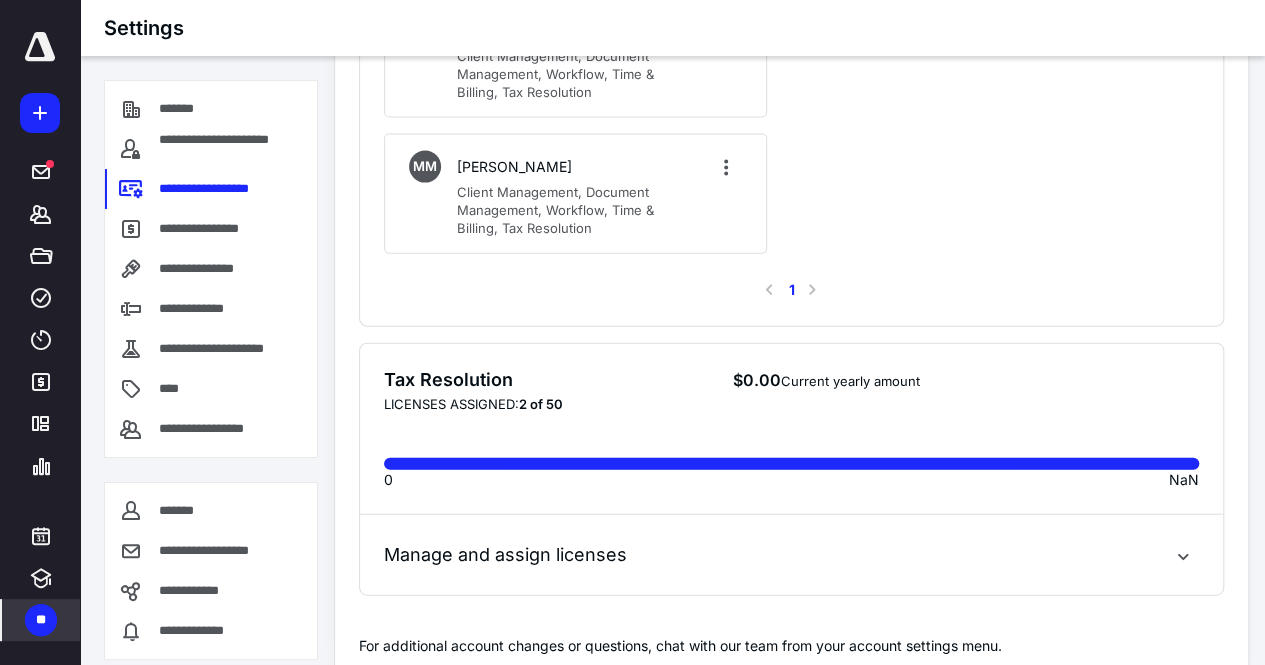 scroll, scrollTop: 2128, scrollLeft: 0, axis: vertical 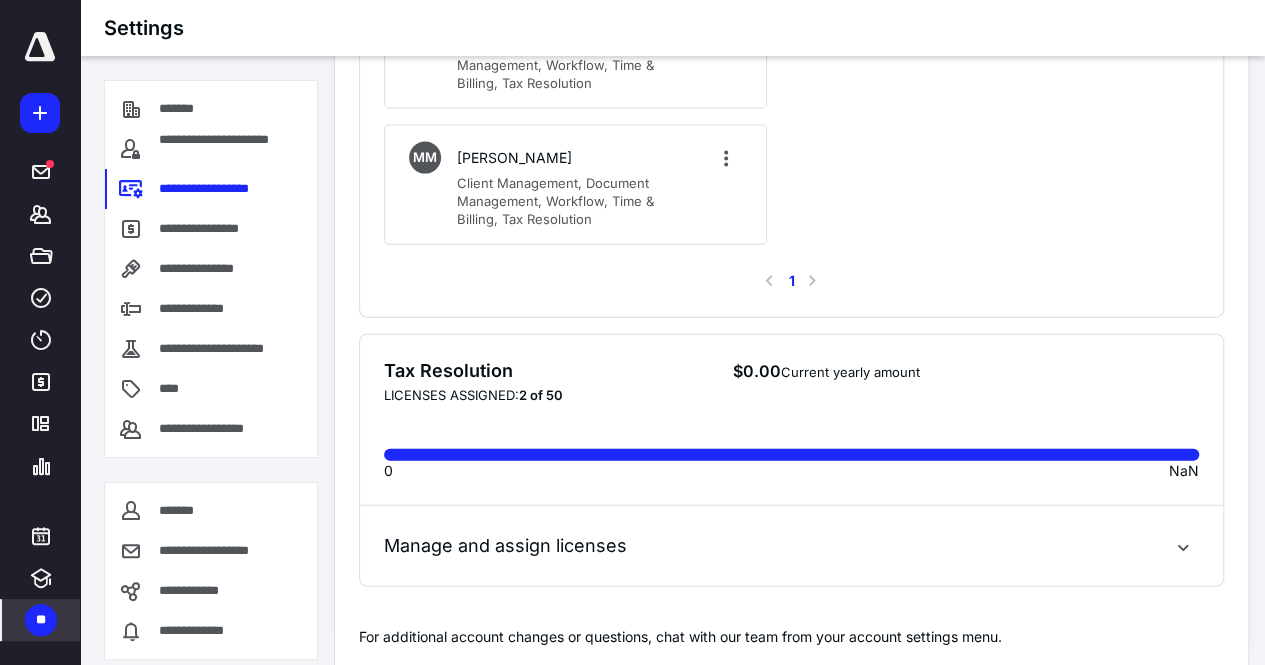 click on "Manage and assign licenses" at bounding box center (505, 546) 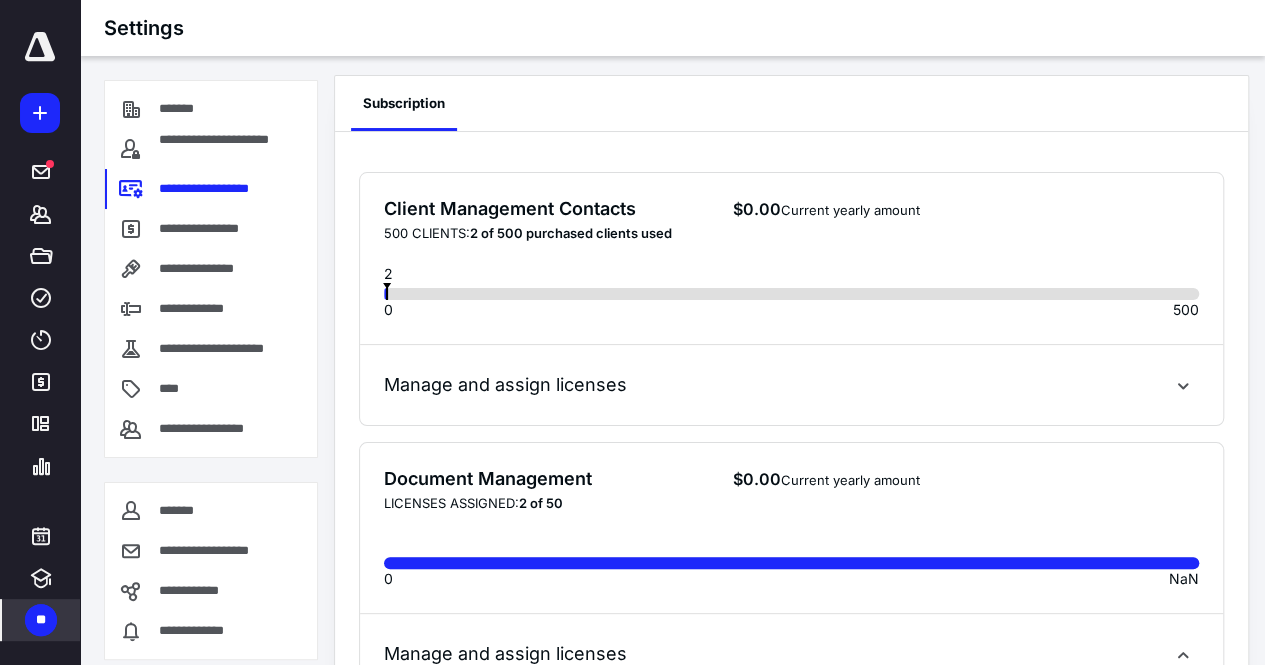 scroll, scrollTop: 0, scrollLeft: 0, axis: both 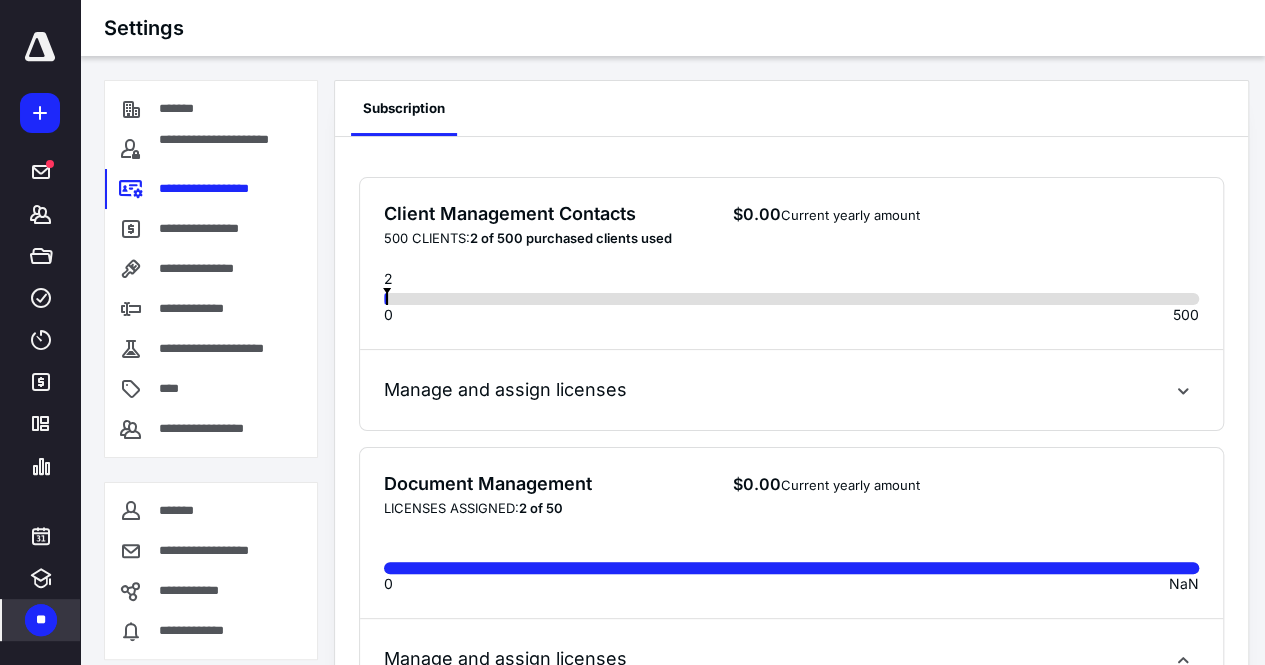 click on "Manage and assign licenses" at bounding box center (505, 390) 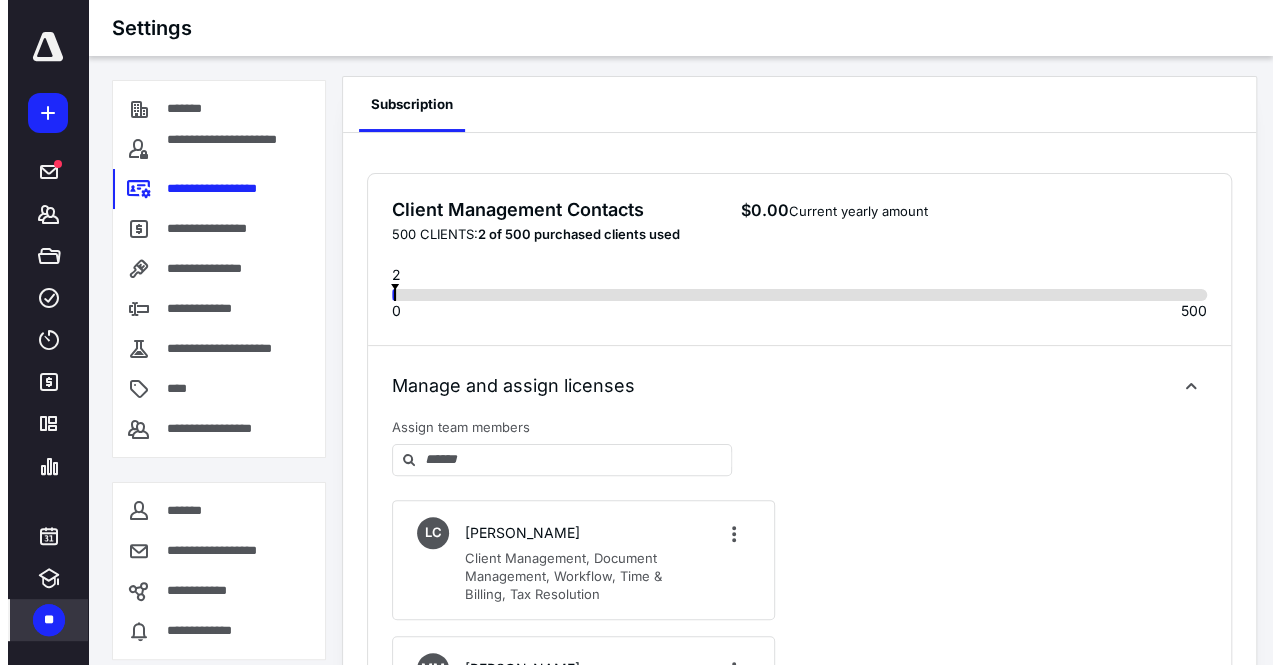 scroll, scrollTop: 0, scrollLeft: 0, axis: both 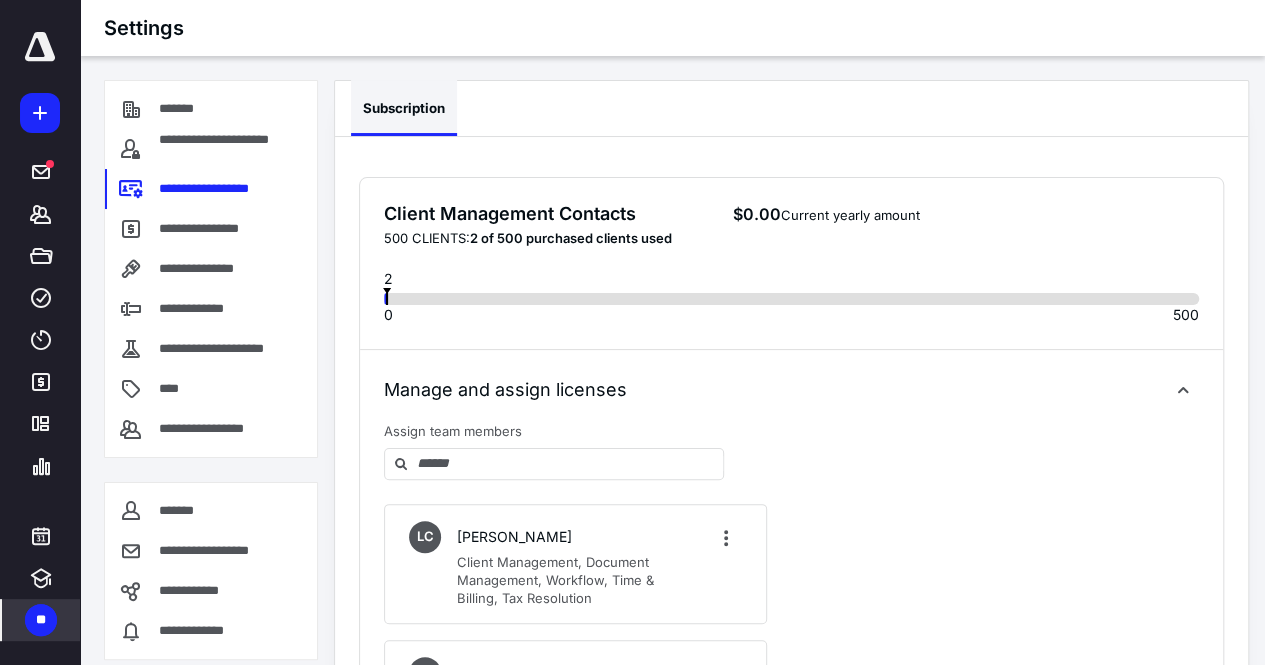 click on "Subscription" at bounding box center (404, 108) 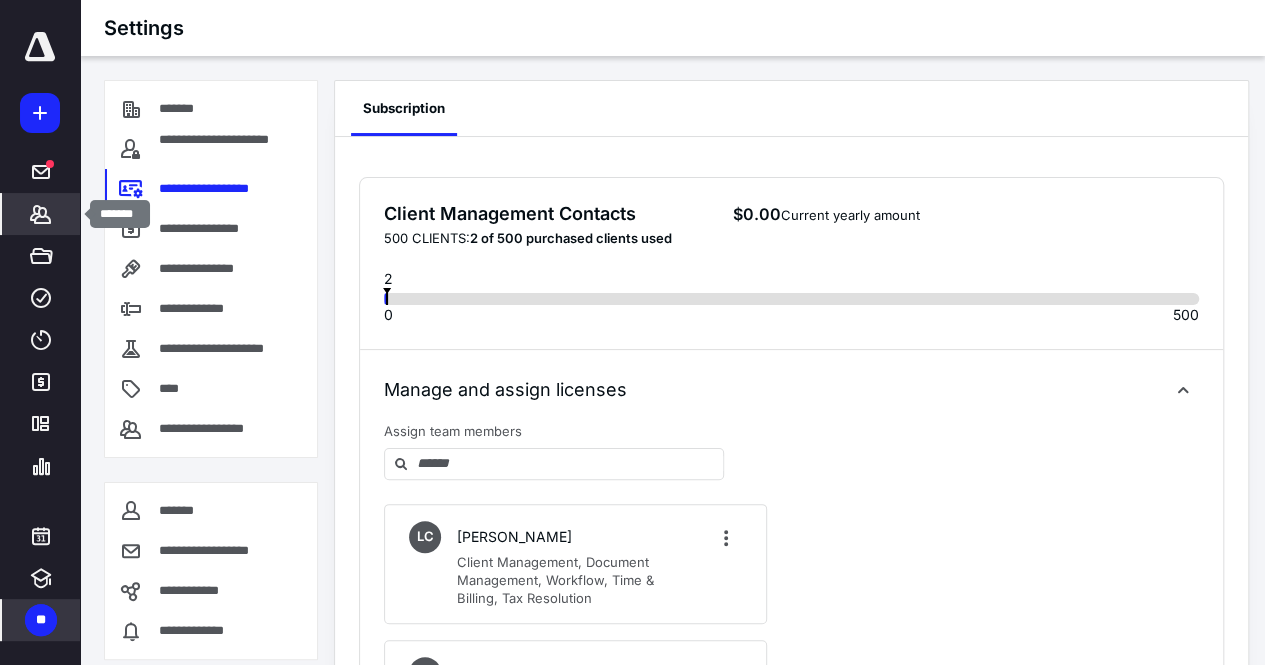 click 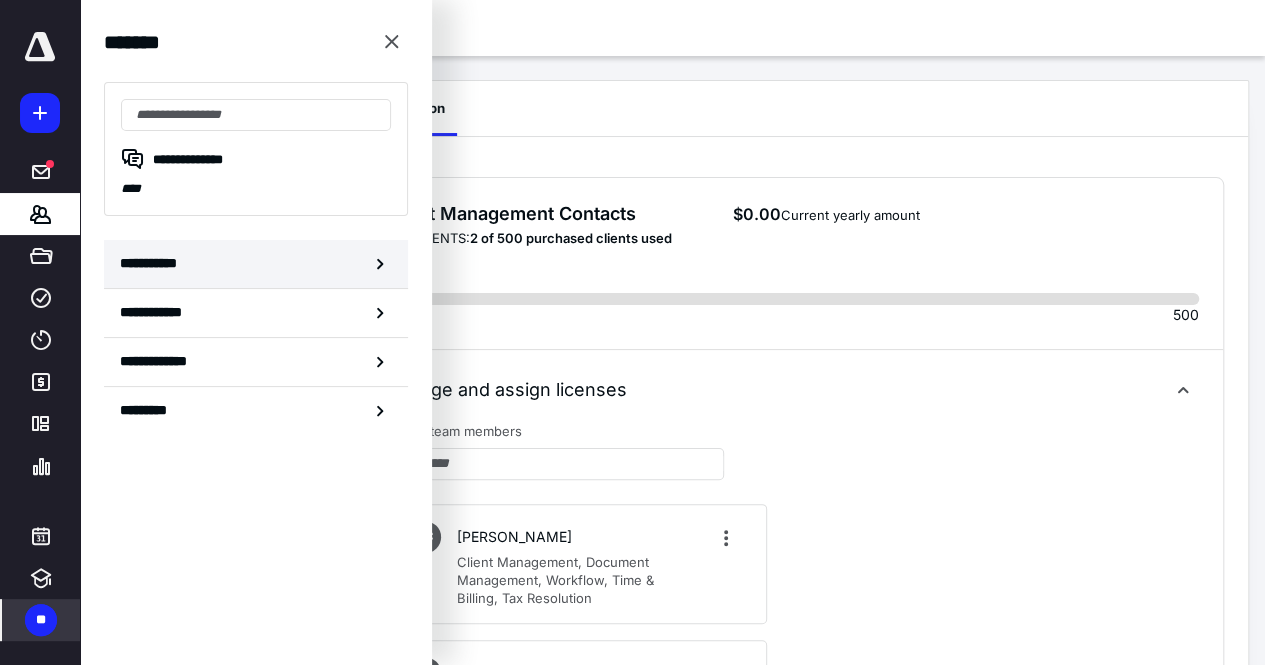 click on "**********" at bounding box center [153, 263] 